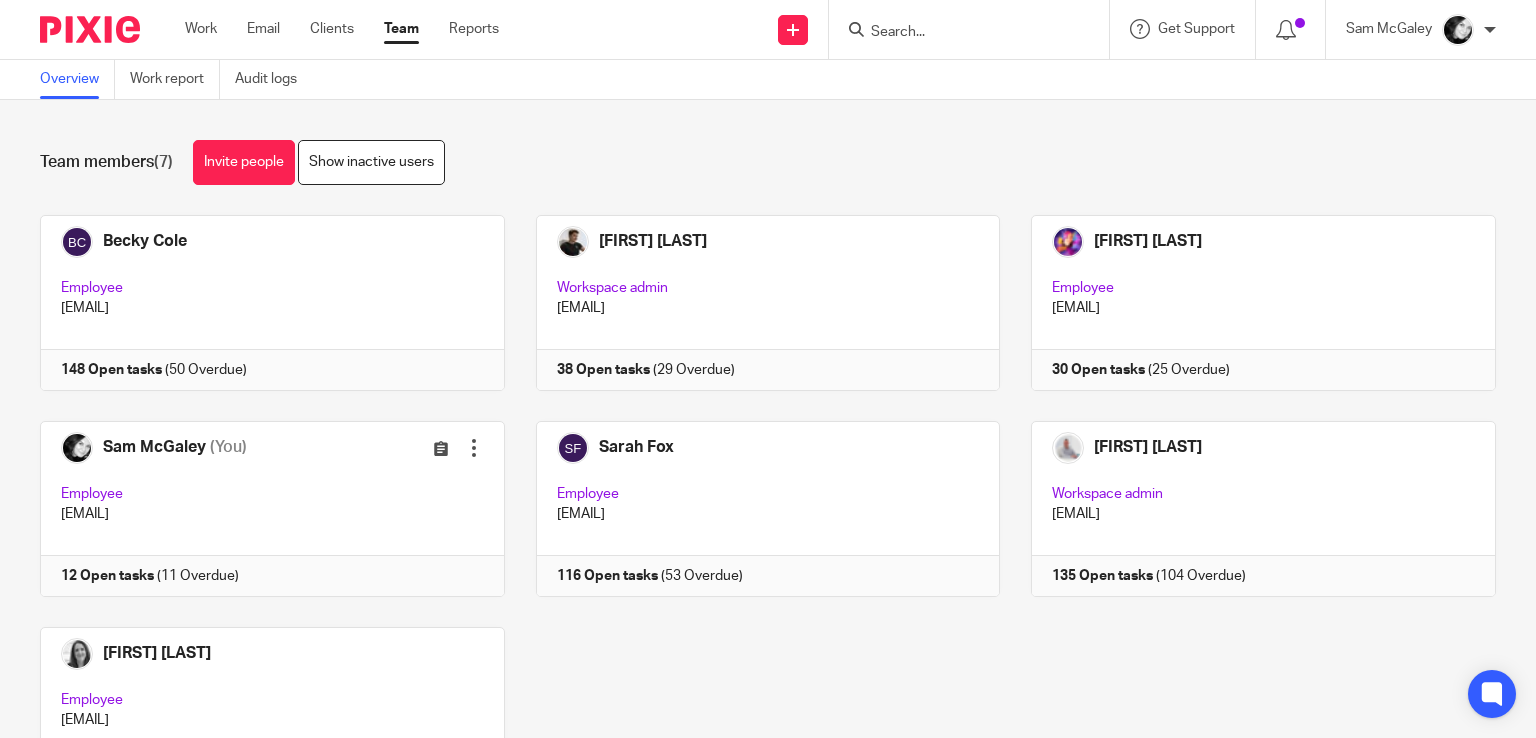 scroll, scrollTop: 0, scrollLeft: 0, axis: both 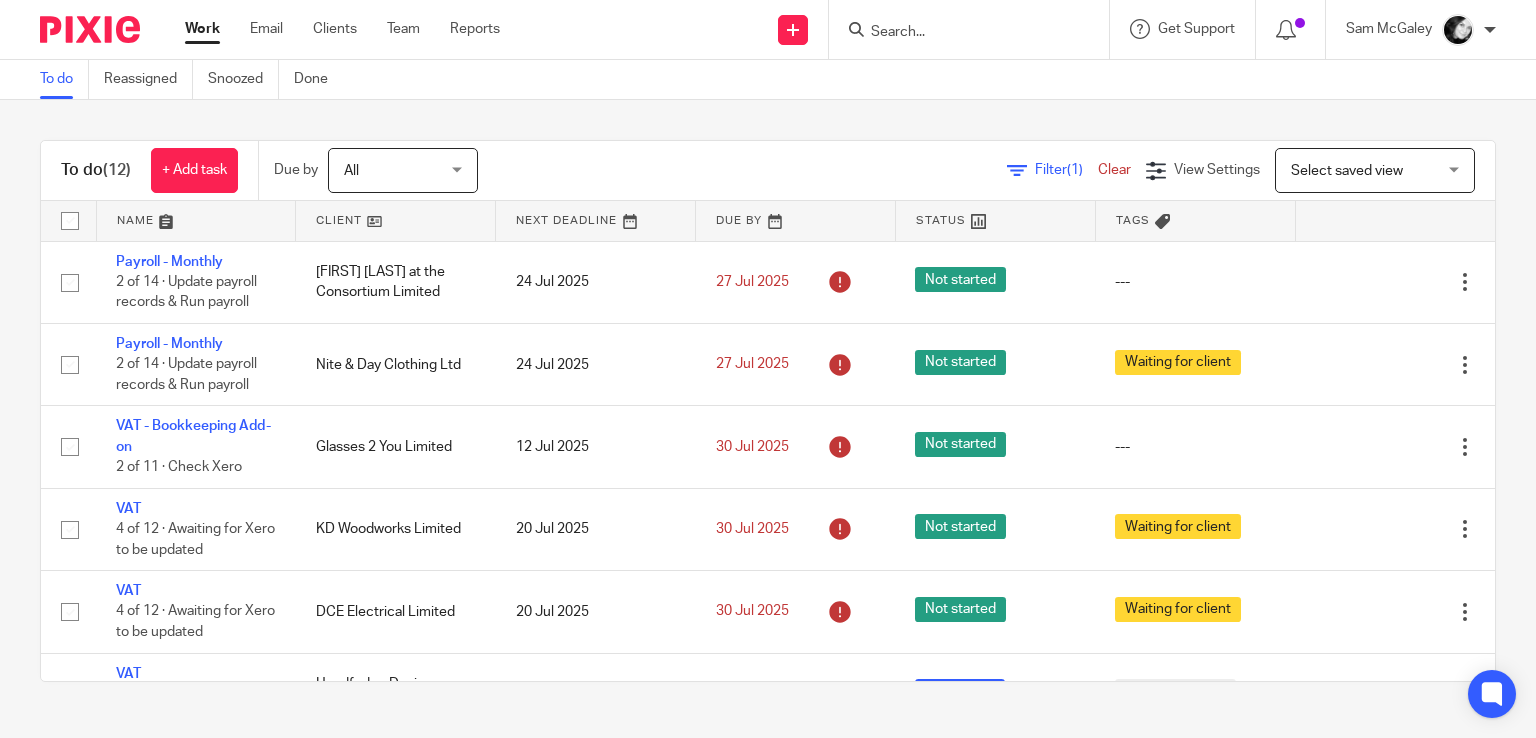 click at bounding box center [959, 33] 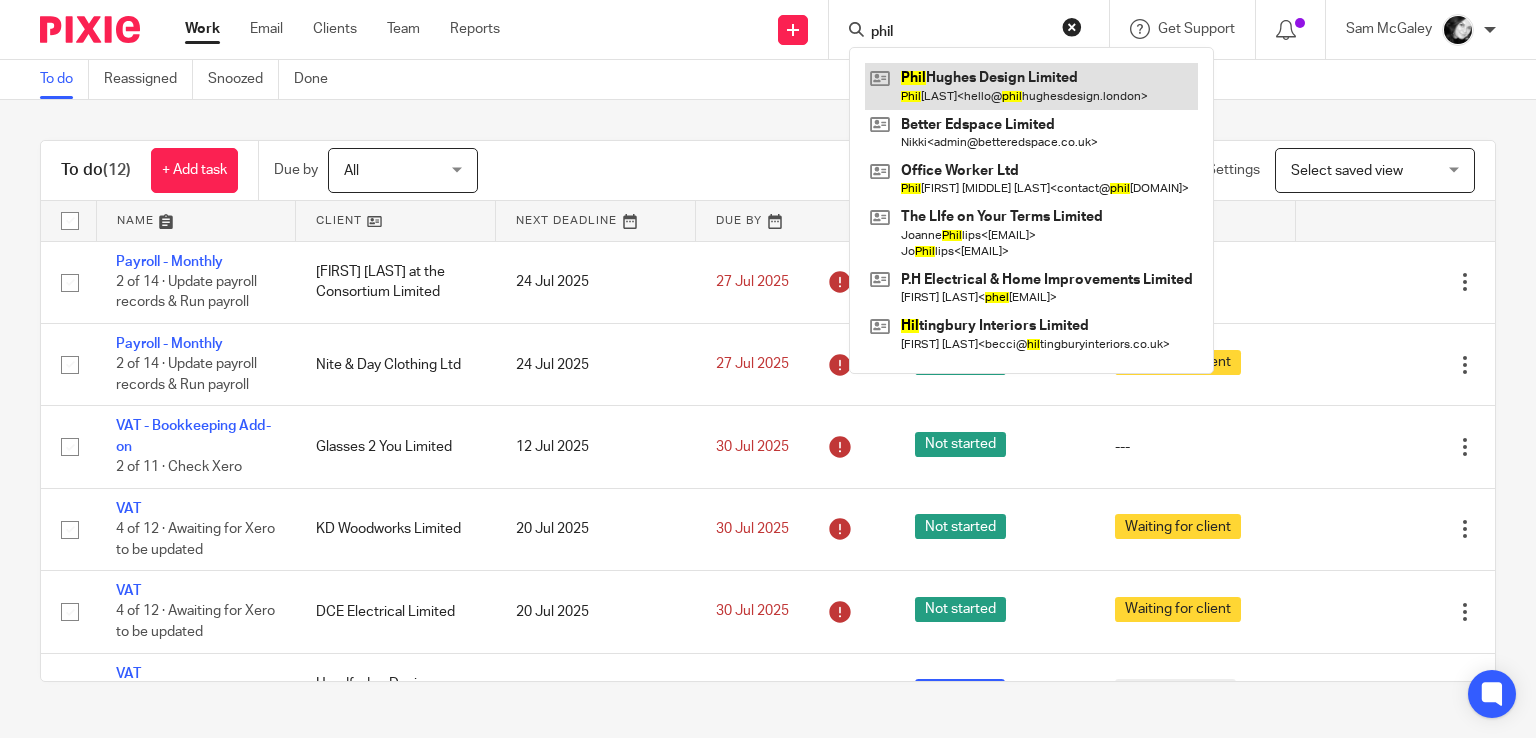 type on "phil" 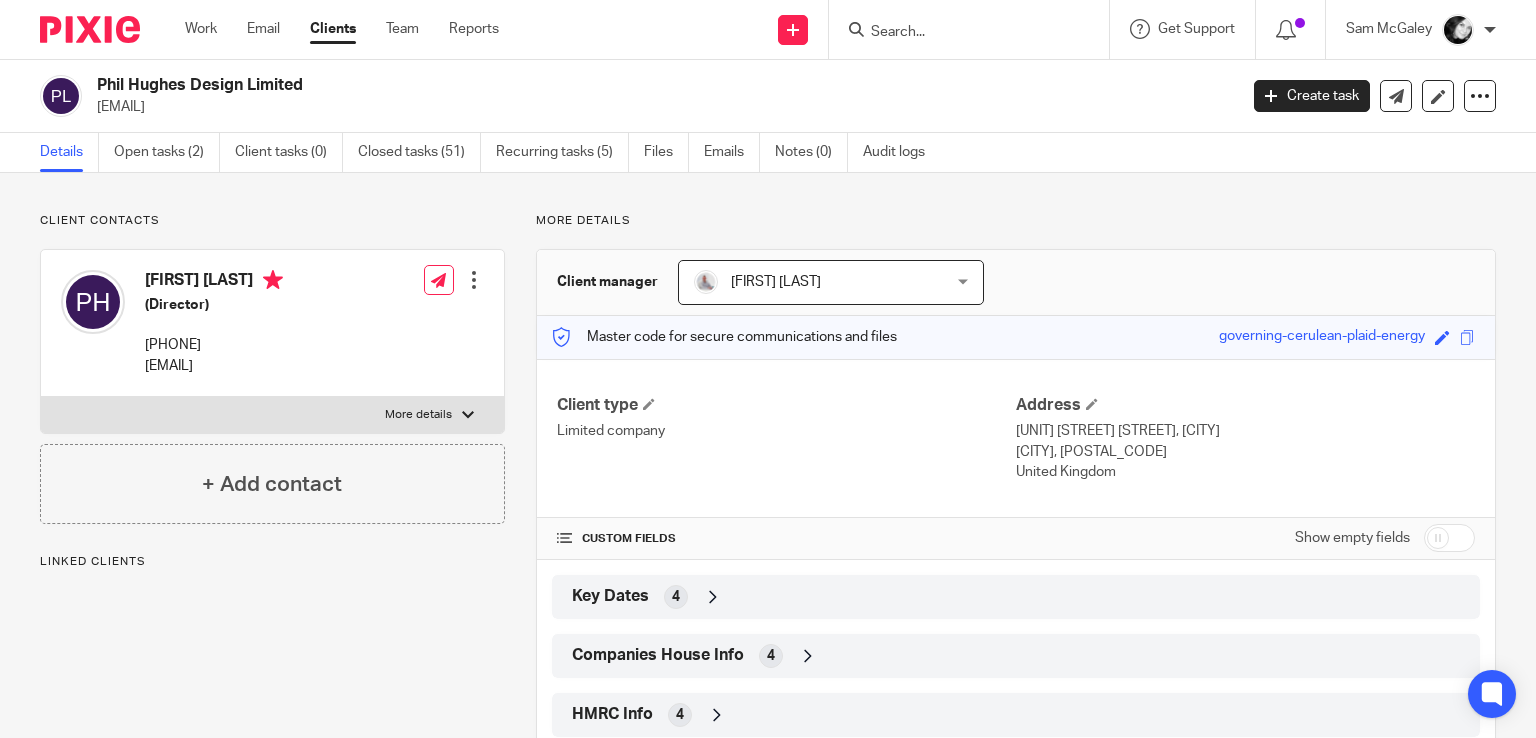 scroll, scrollTop: 0, scrollLeft: 0, axis: both 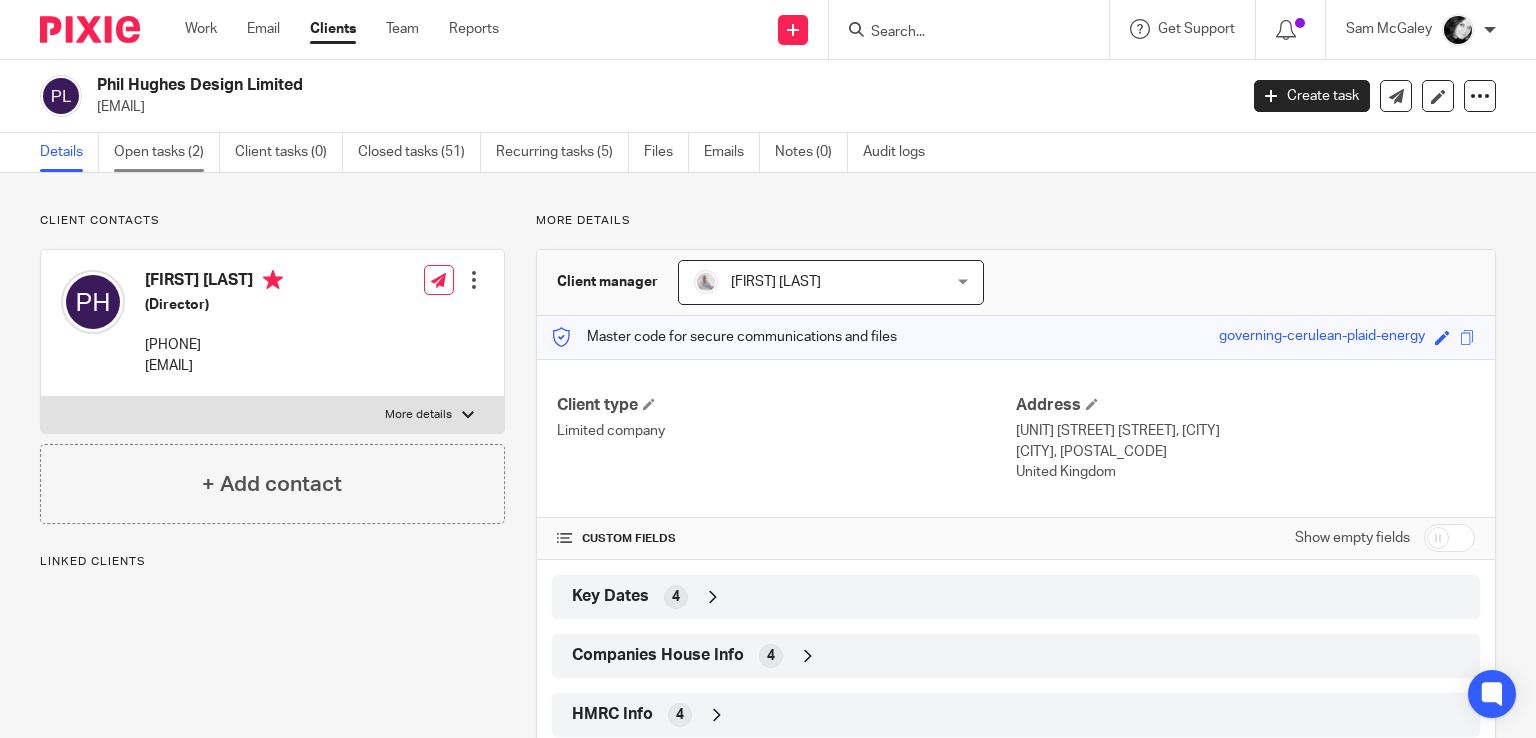 click on "Open tasks (2)" at bounding box center (167, 152) 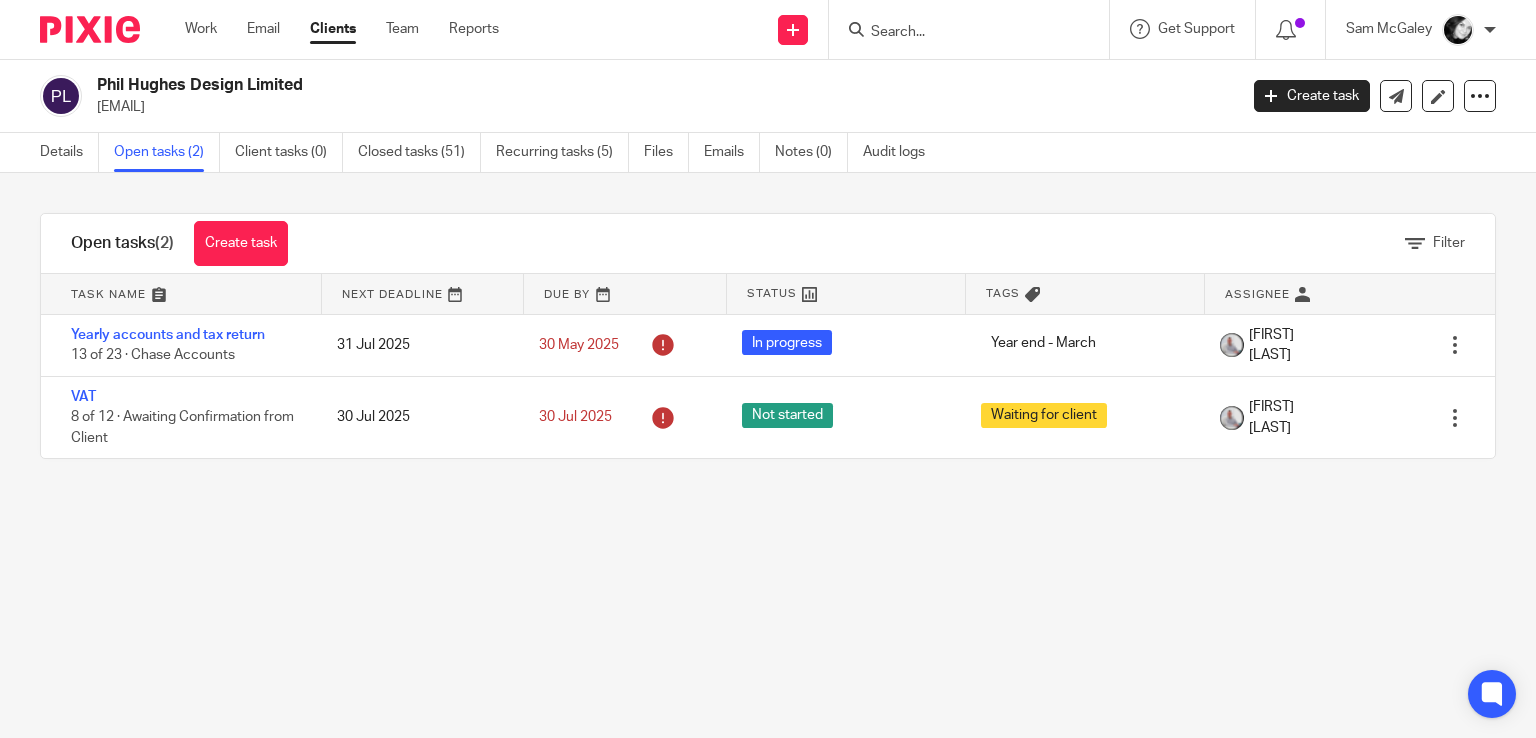 scroll, scrollTop: 0, scrollLeft: 0, axis: both 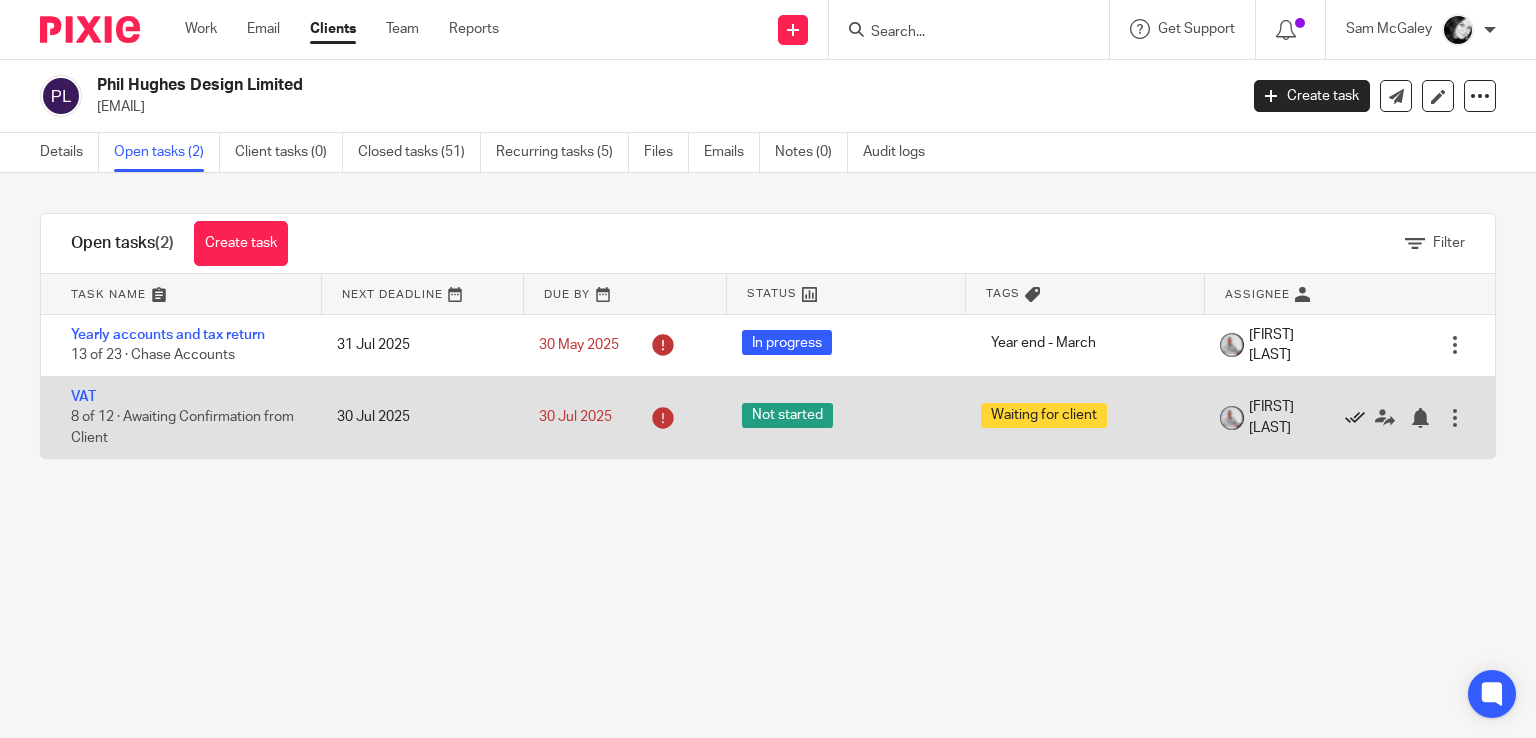 click at bounding box center (1355, 418) 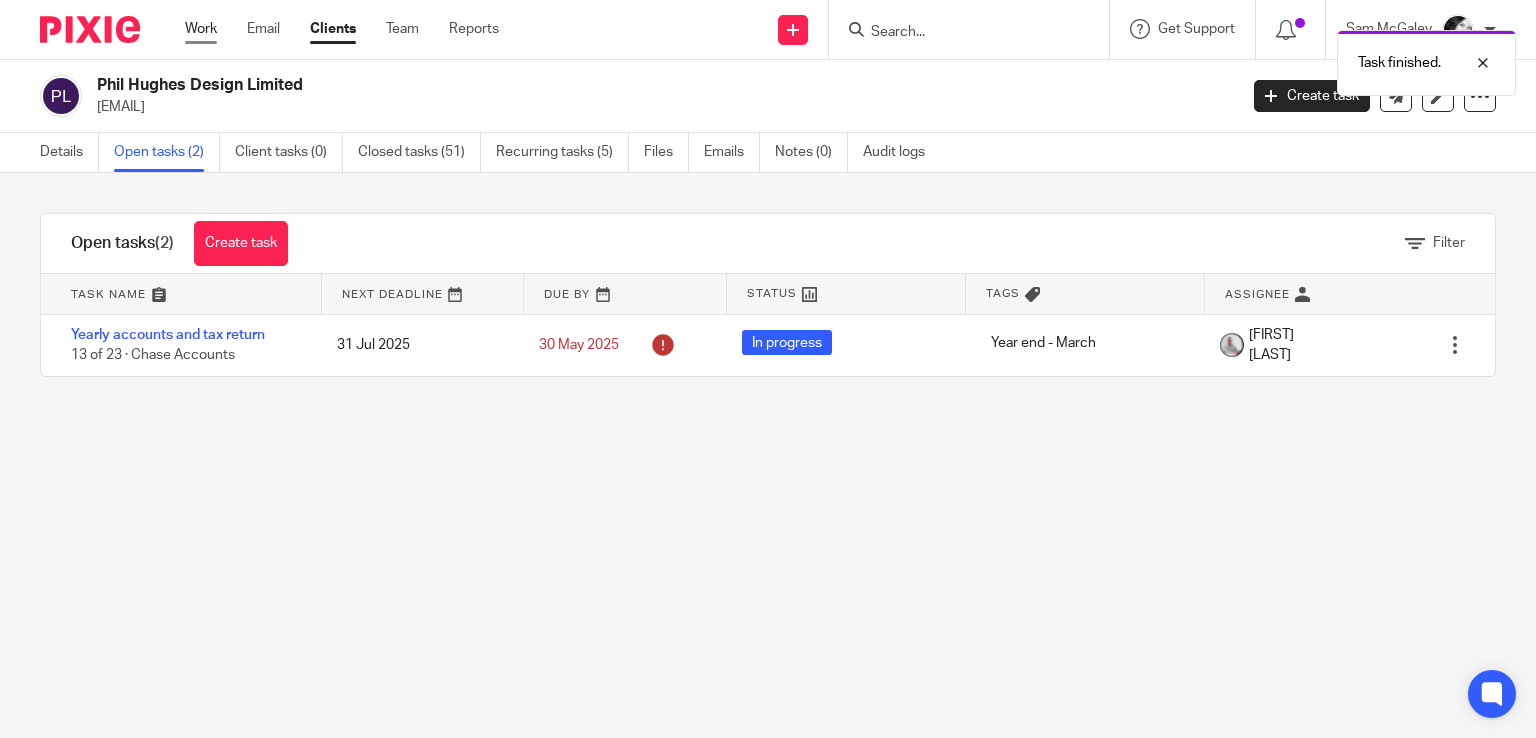 click on "Work" at bounding box center [201, 29] 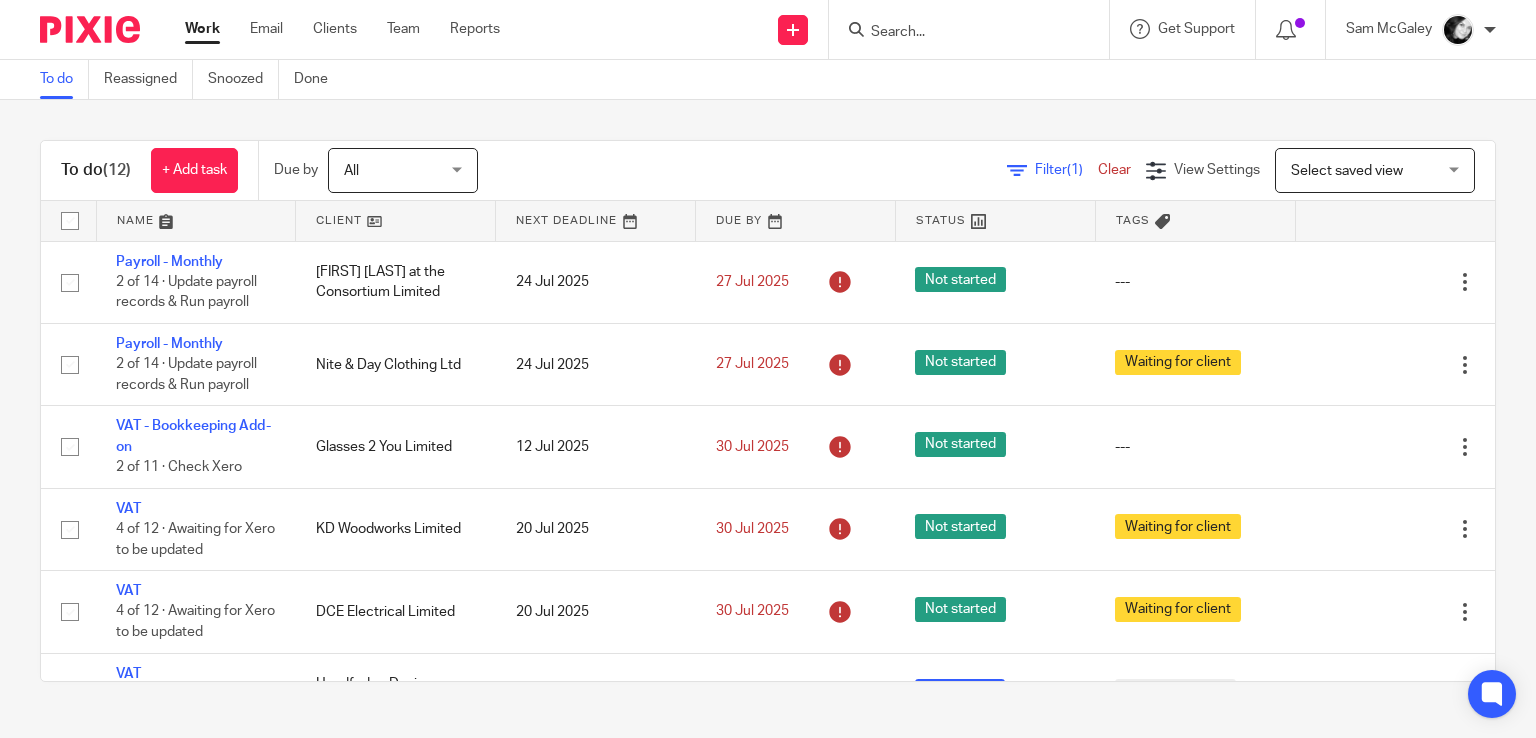 scroll, scrollTop: 0, scrollLeft: 0, axis: both 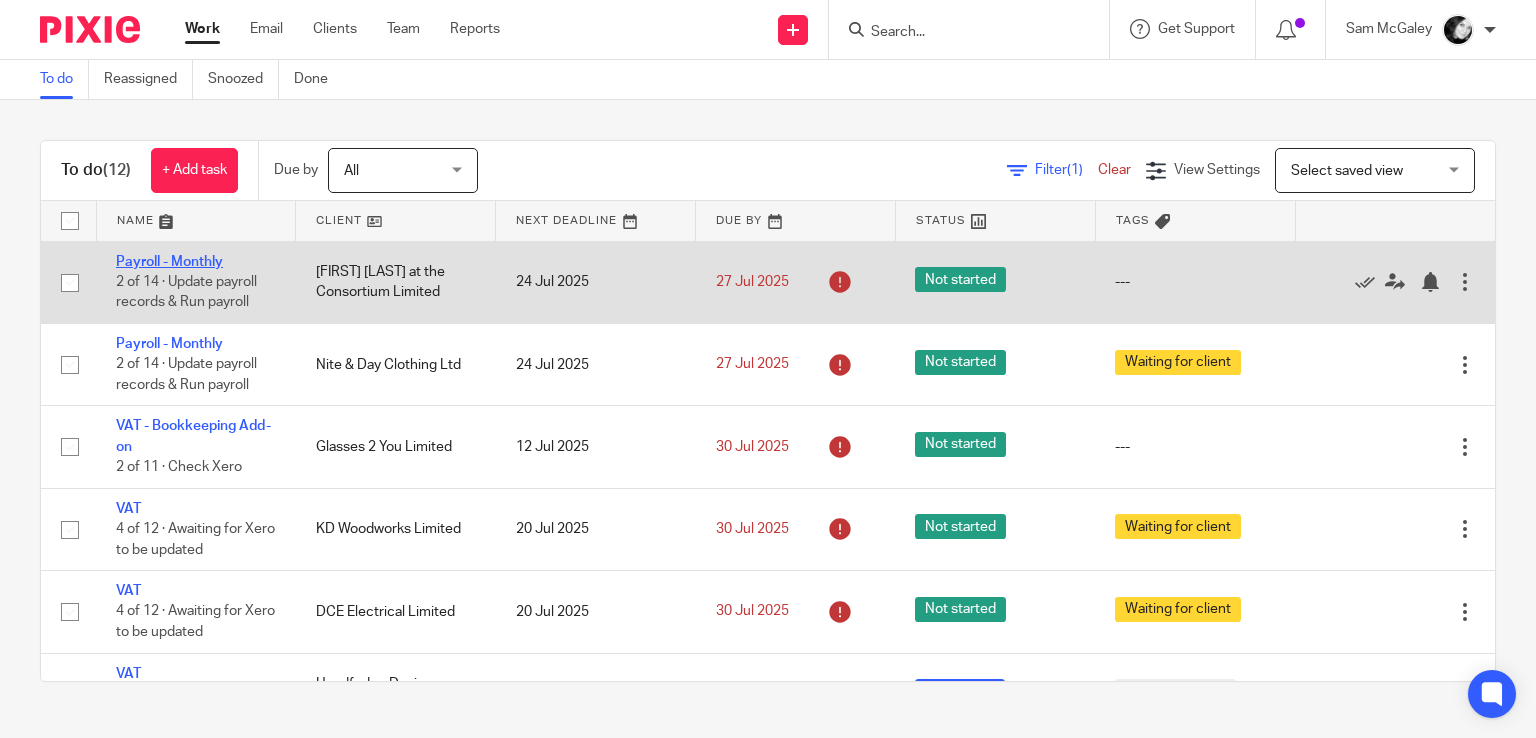 click on "Payroll - Monthly" at bounding box center (169, 262) 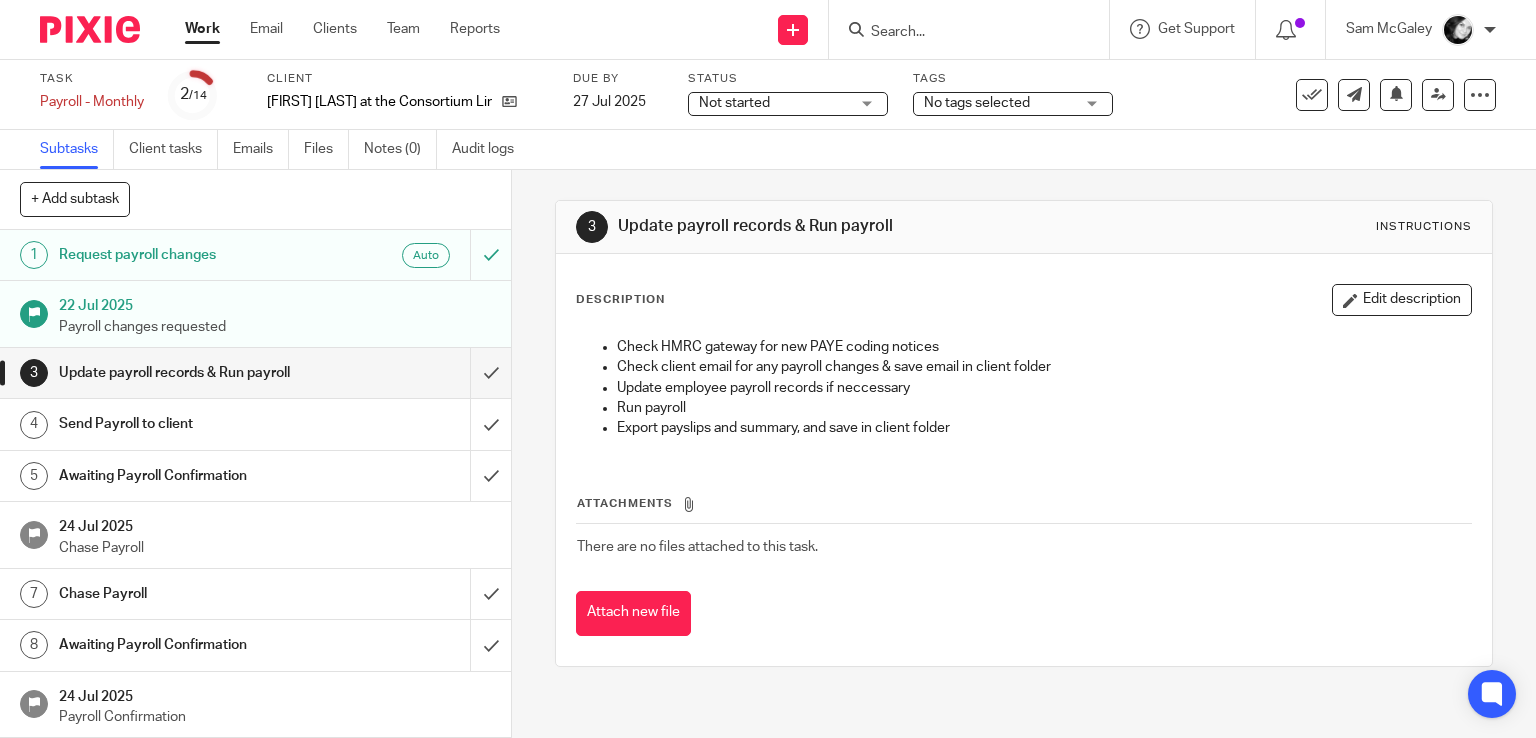 scroll, scrollTop: 0, scrollLeft: 0, axis: both 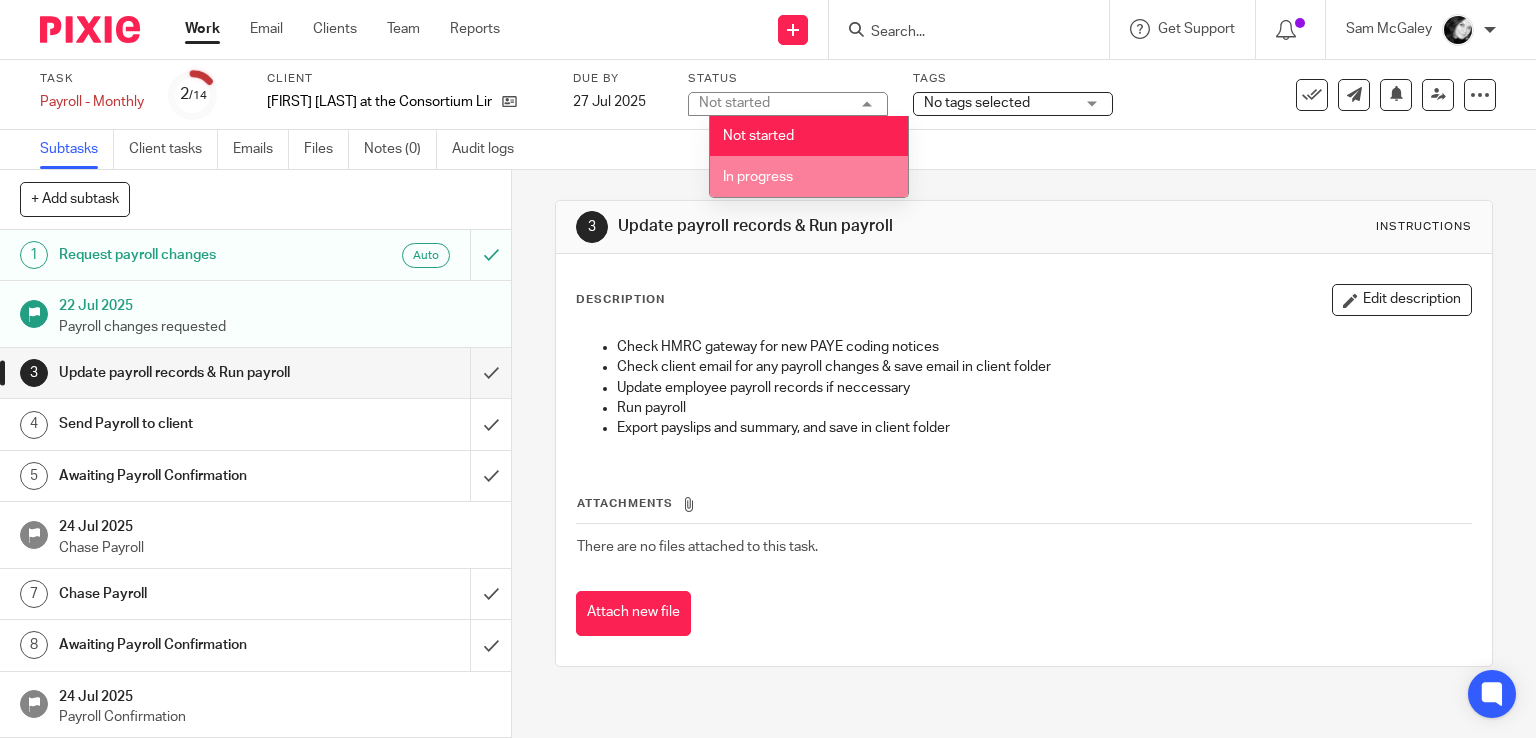 click on "In progress" at bounding box center [809, 176] 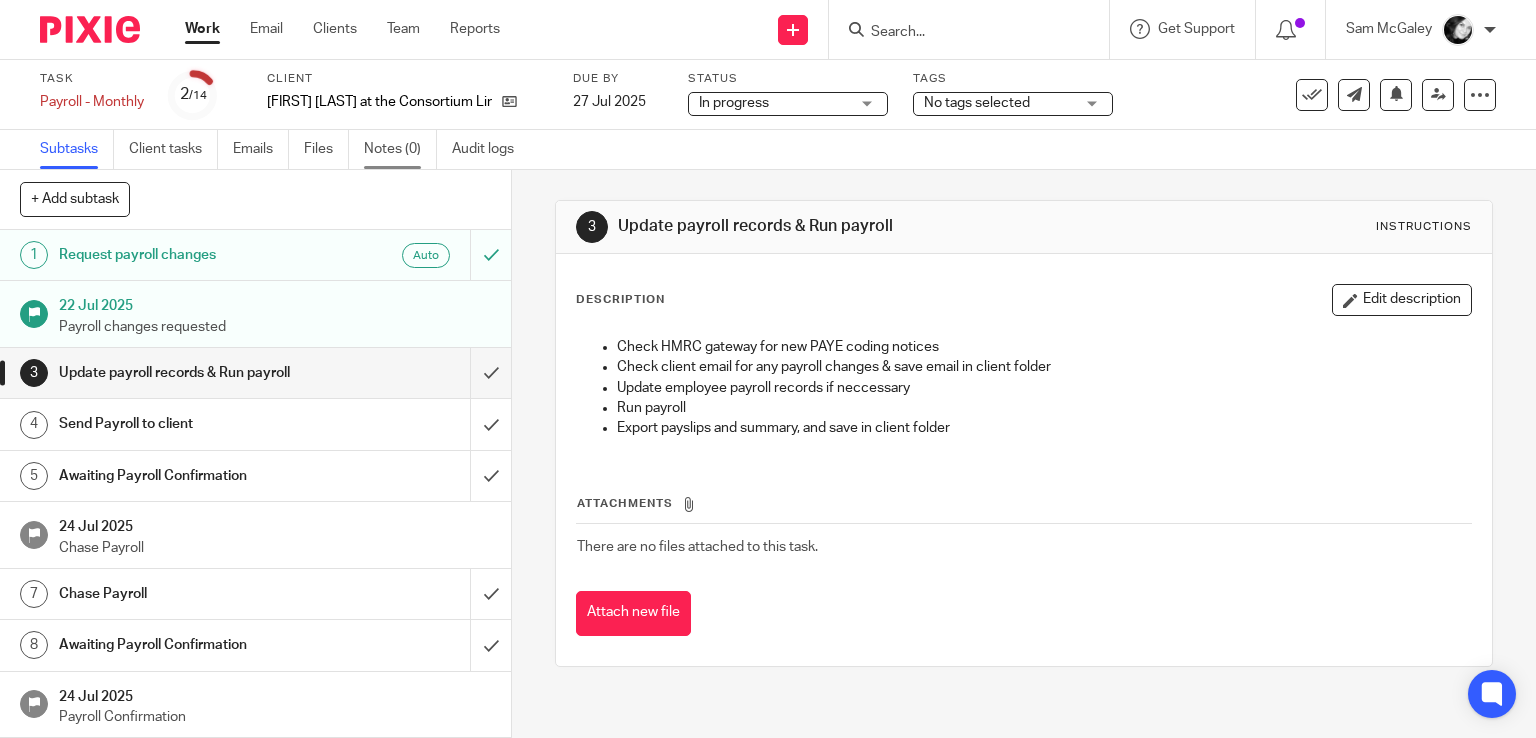 click on "Notes (0)" at bounding box center (400, 149) 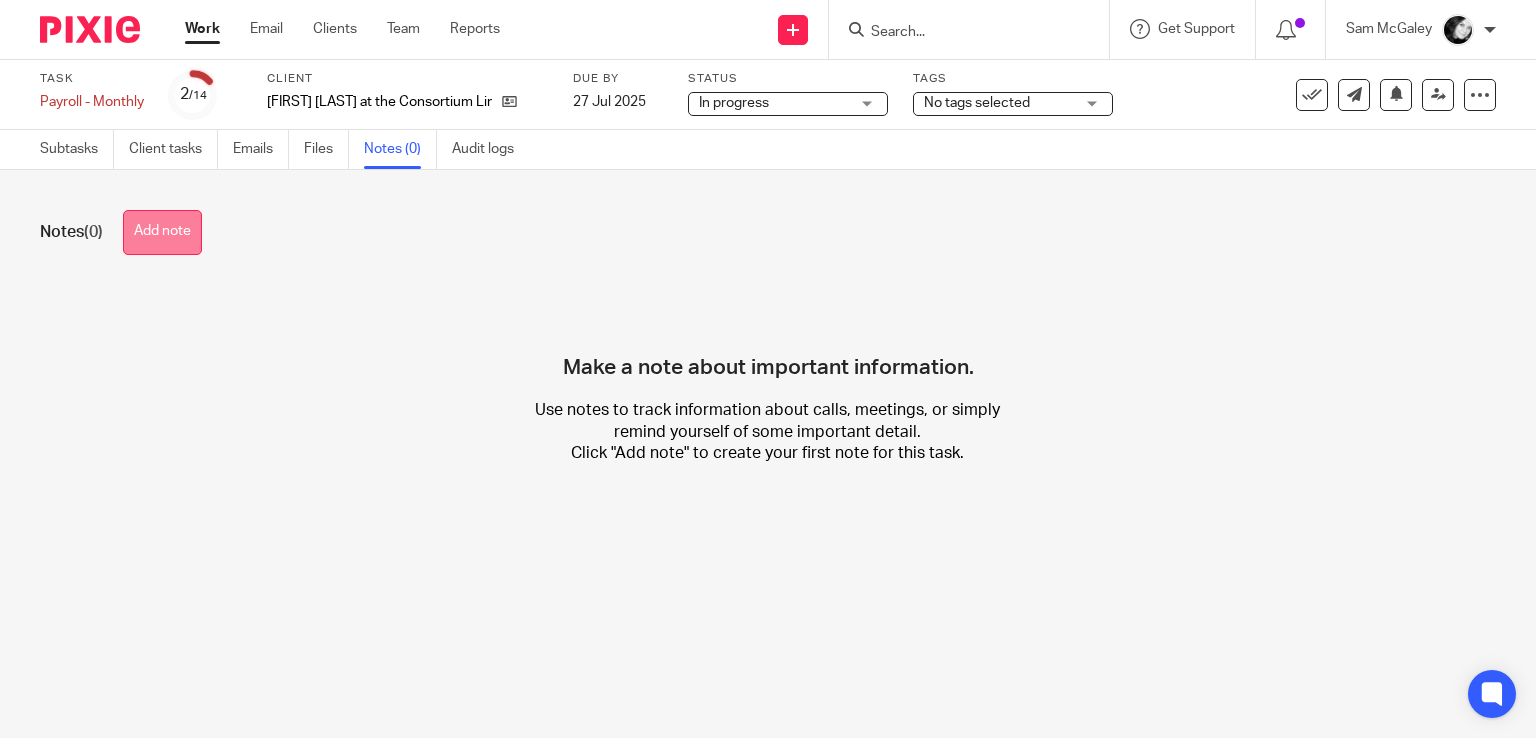 scroll, scrollTop: 0, scrollLeft: 0, axis: both 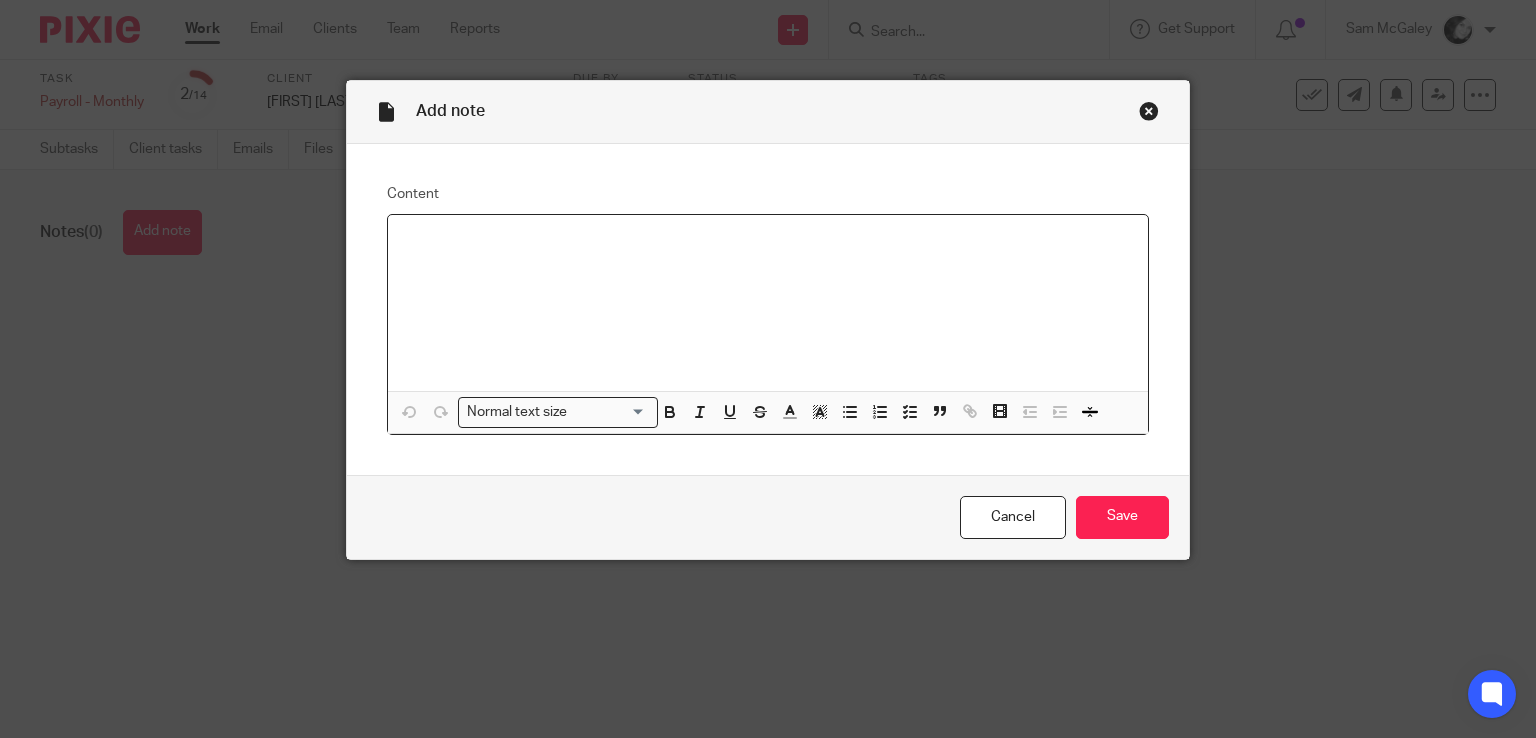 type 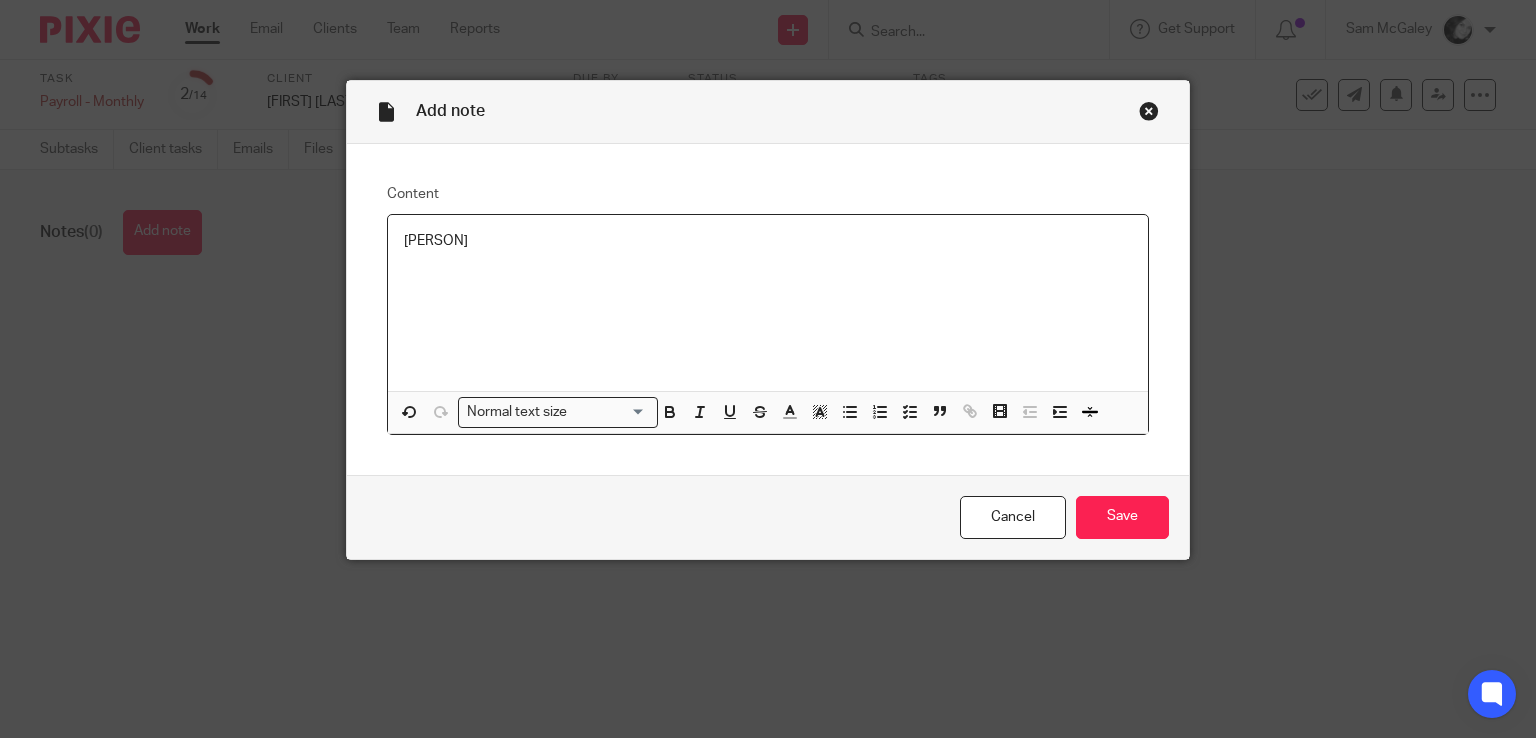 drag, startPoint x: 406, startPoint y: 242, endPoint x: 520, endPoint y: 243, distance: 114.00439 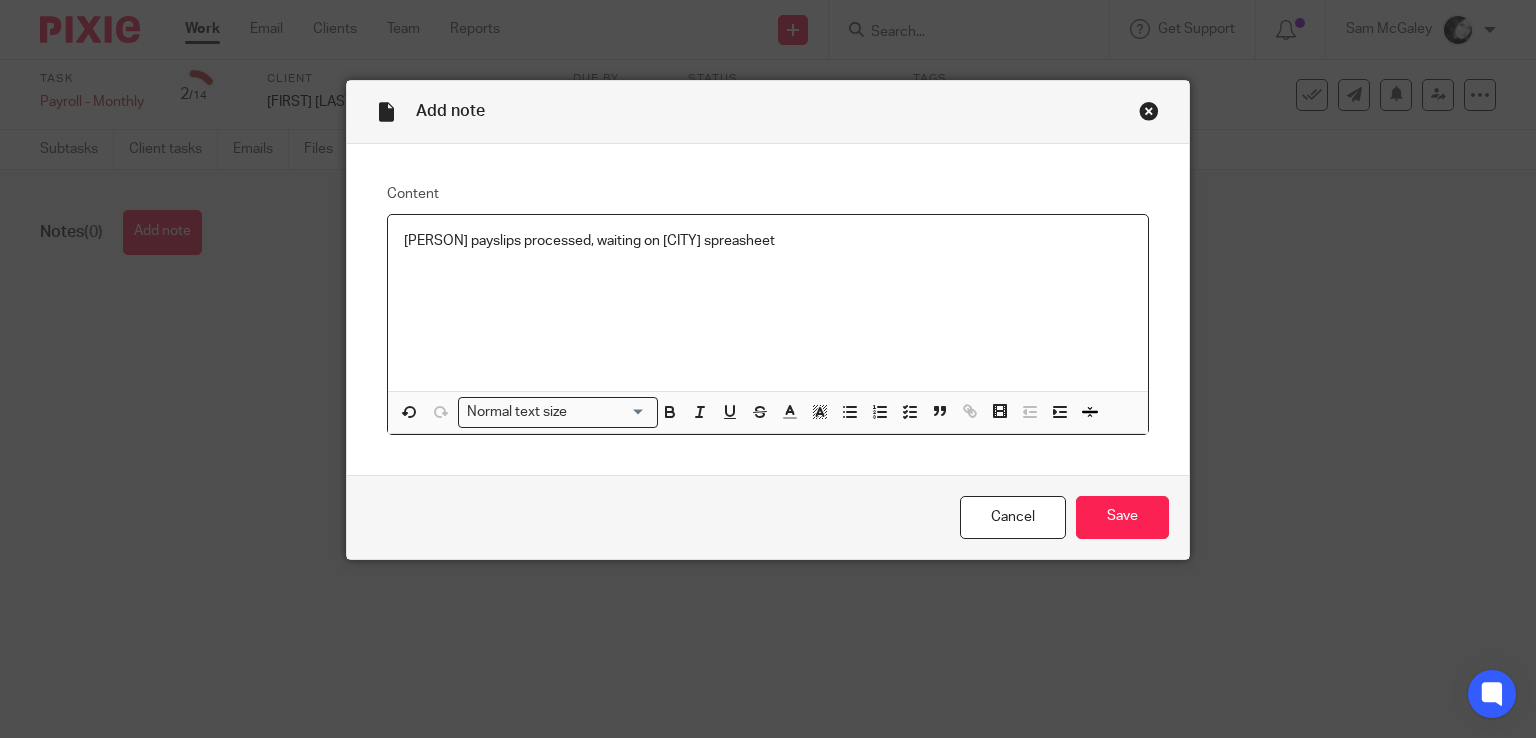 click on "Romsey payslips processed, waiting on Winchester spreasheet" at bounding box center [768, 241] 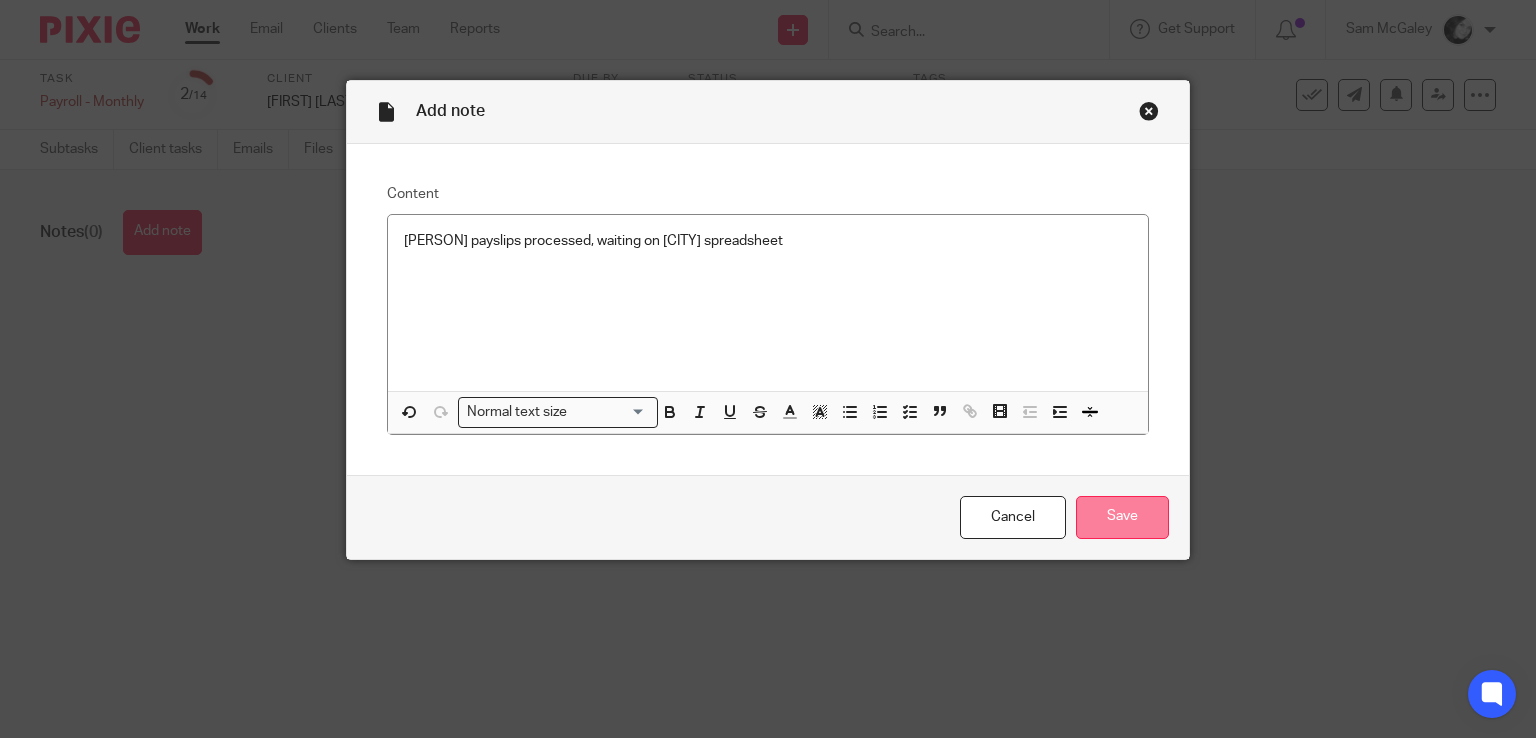 click on "Save" at bounding box center [1122, 517] 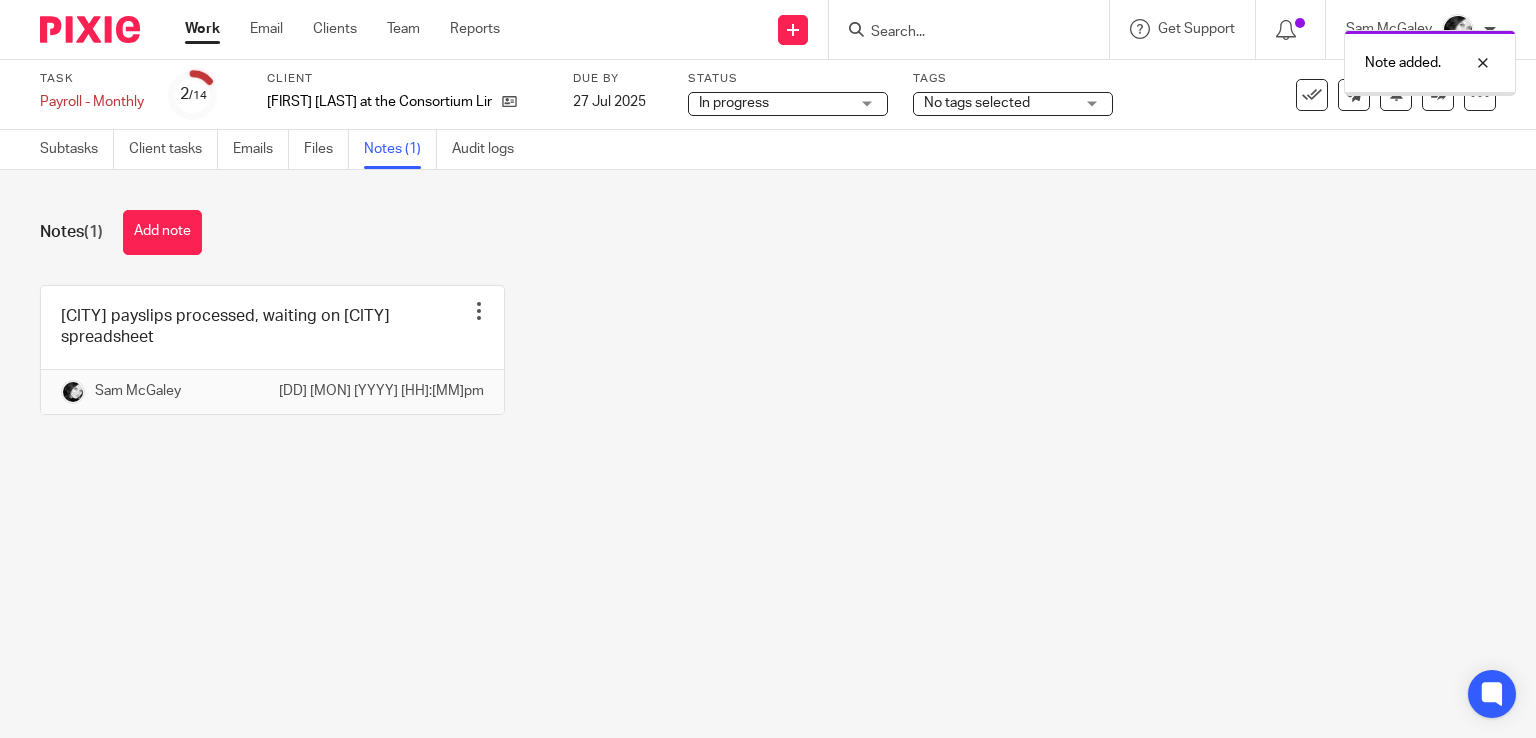 scroll, scrollTop: 0, scrollLeft: 0, axis: both 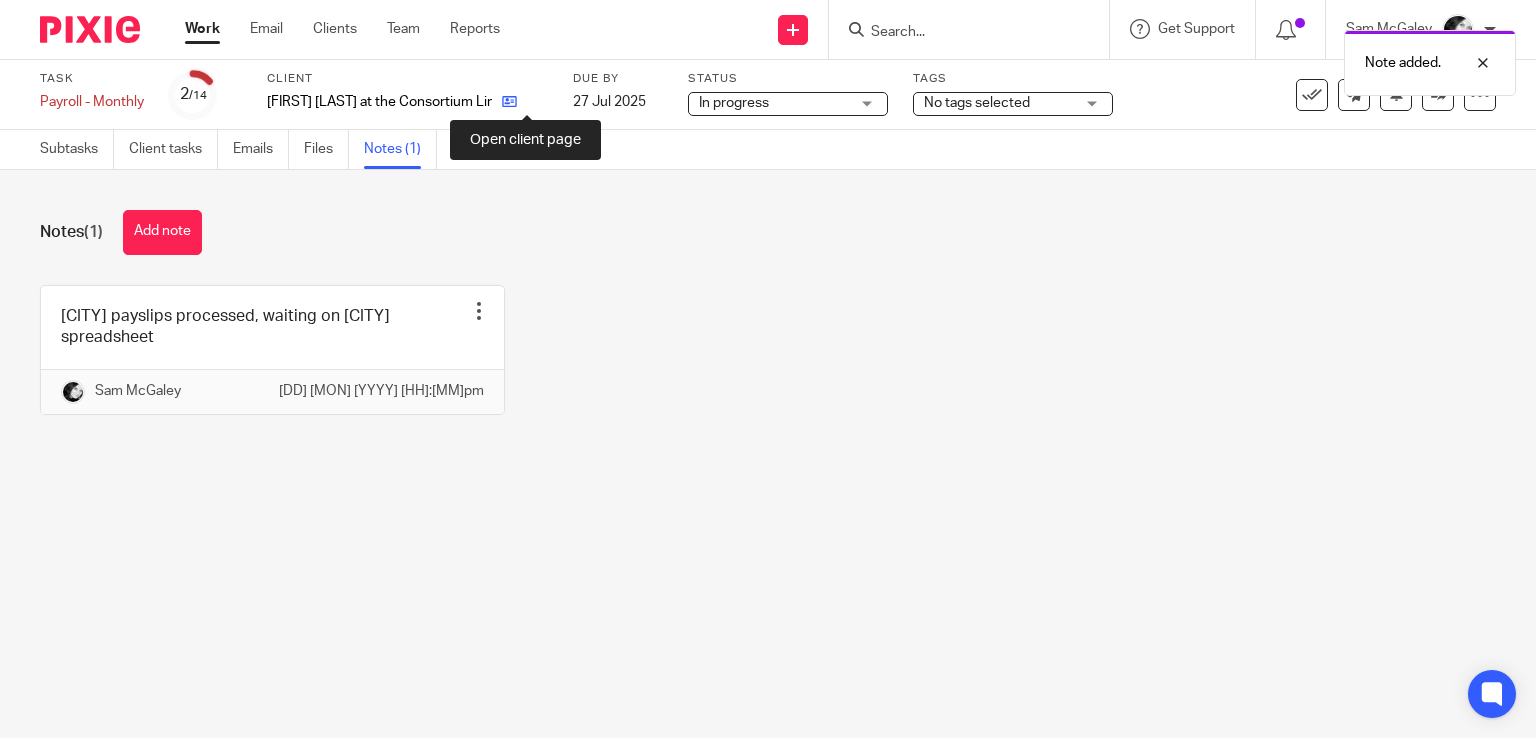 click at bounding box center (509, 101) 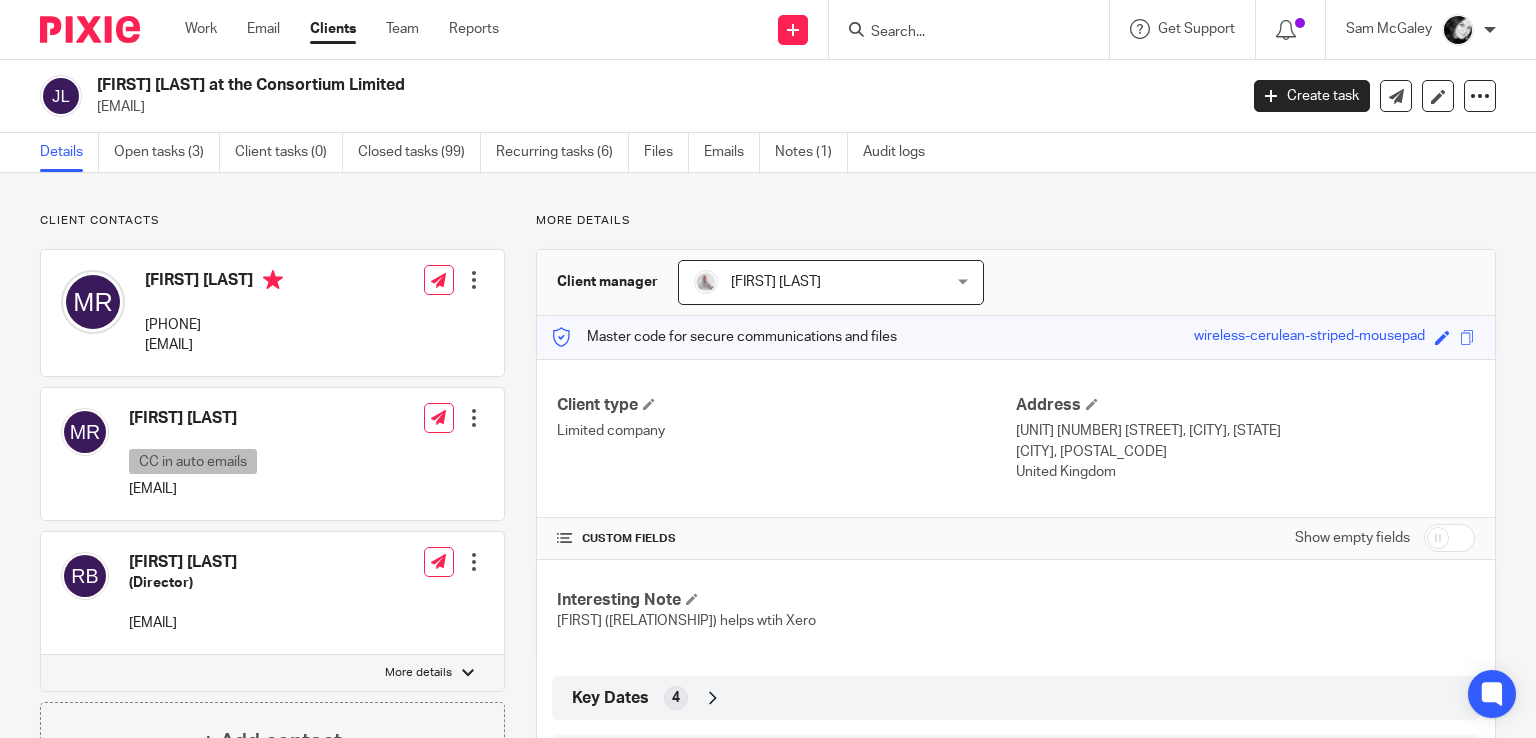 scroll, scrollTop: 0, scrollLeft: 0, axis: both 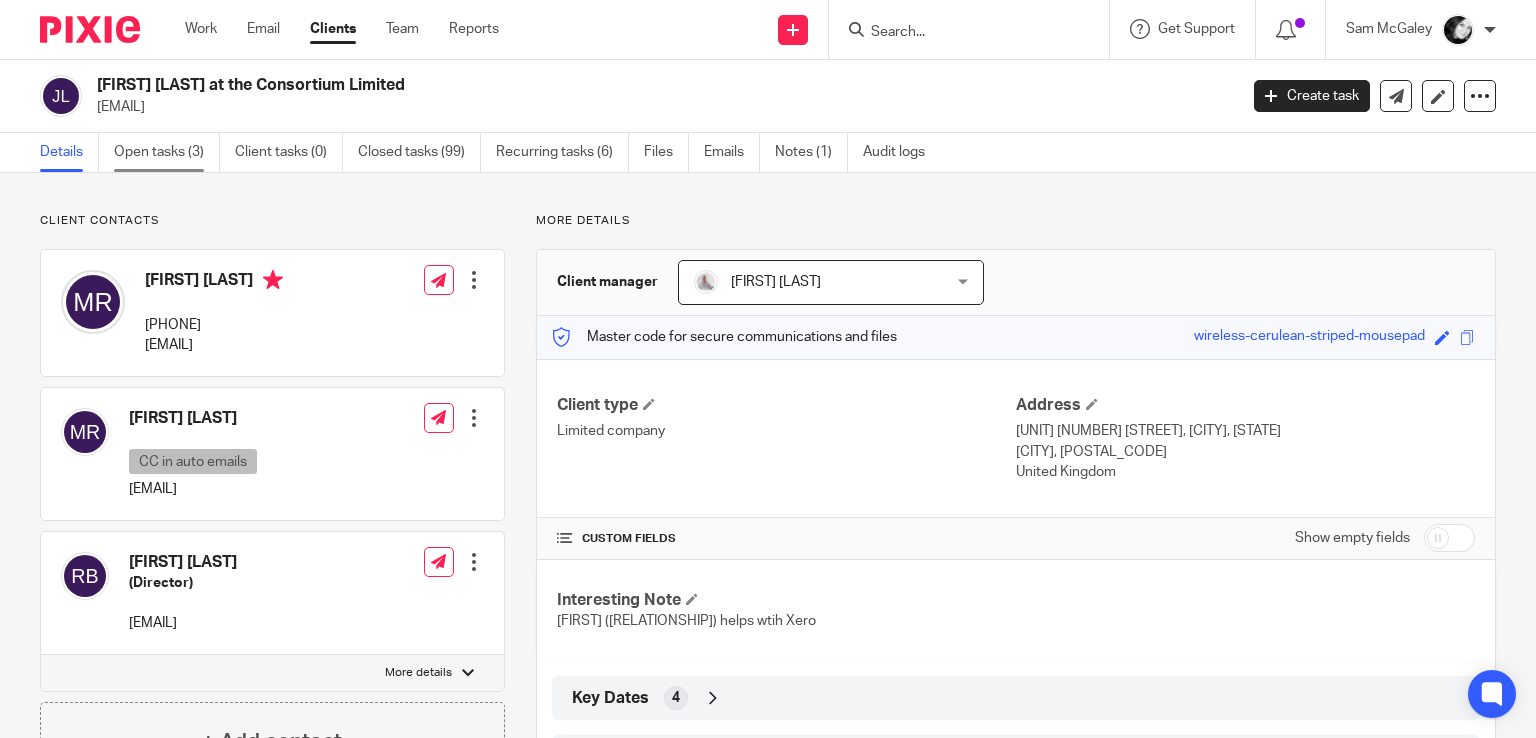 click on "Open tasks (3)" at bounding box center (167, 152) 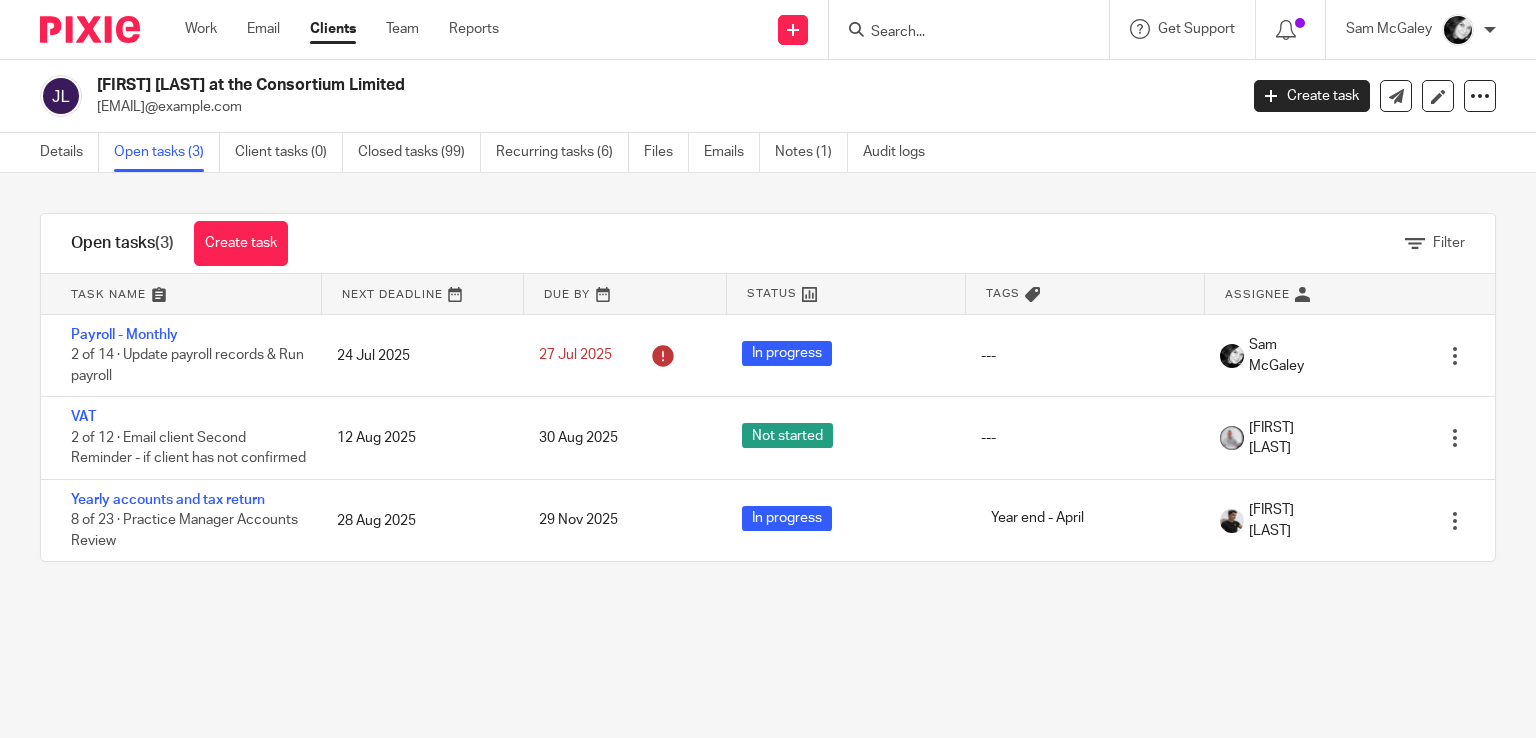 scroll, scrollTop: 0, scrollLeft: 0, axis: both 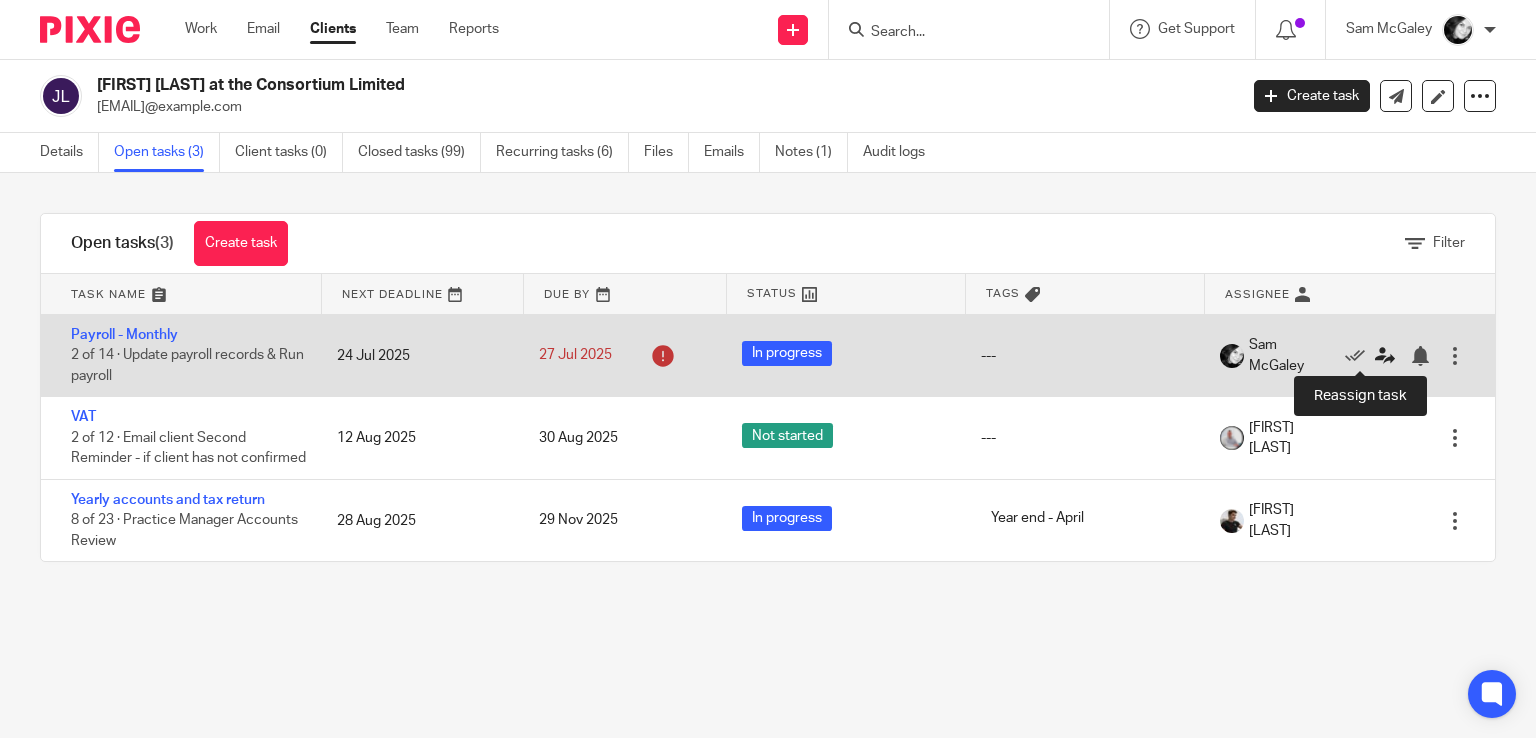click at bounding box center [1385, 356] 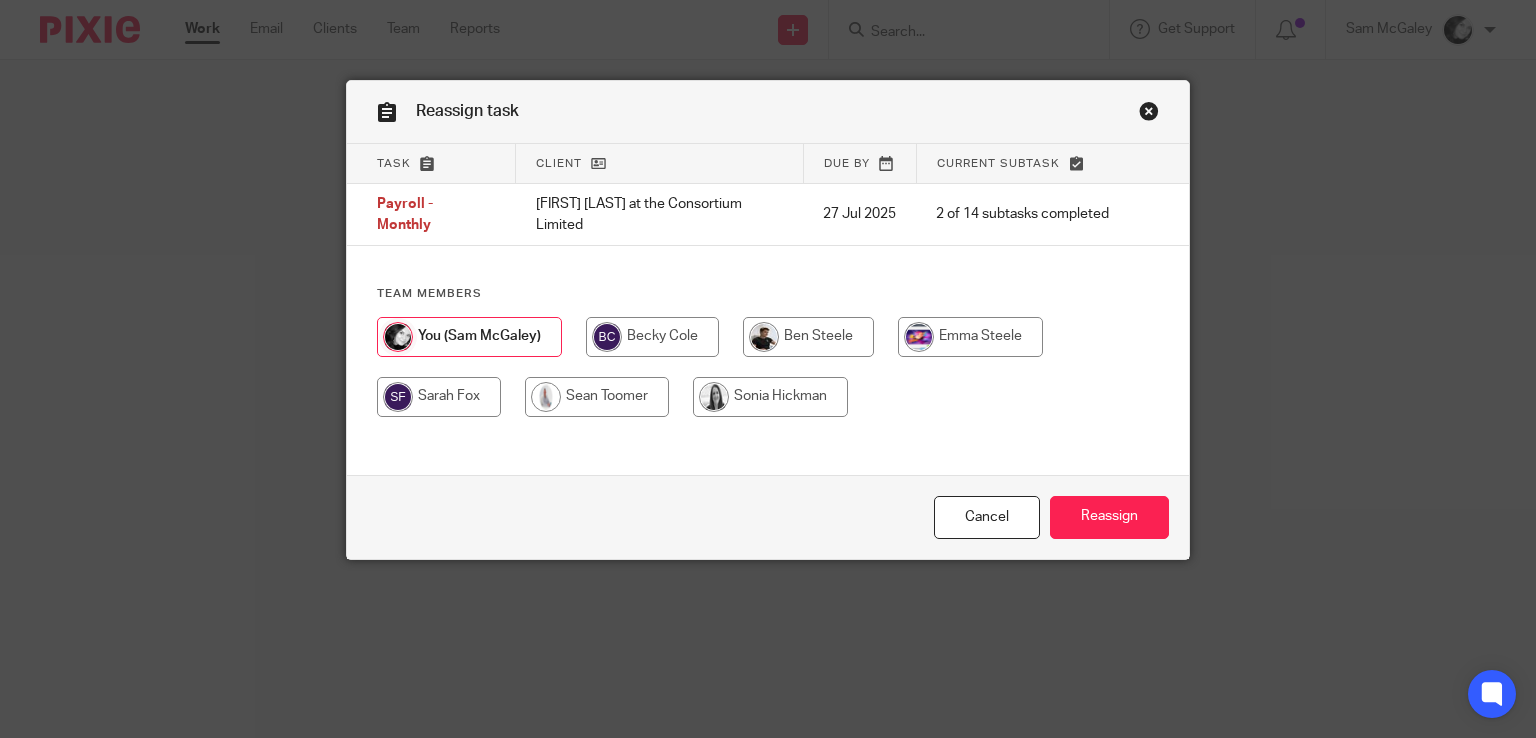 scroll, scrollTop: 0, scrollLeft: 0, axis: both 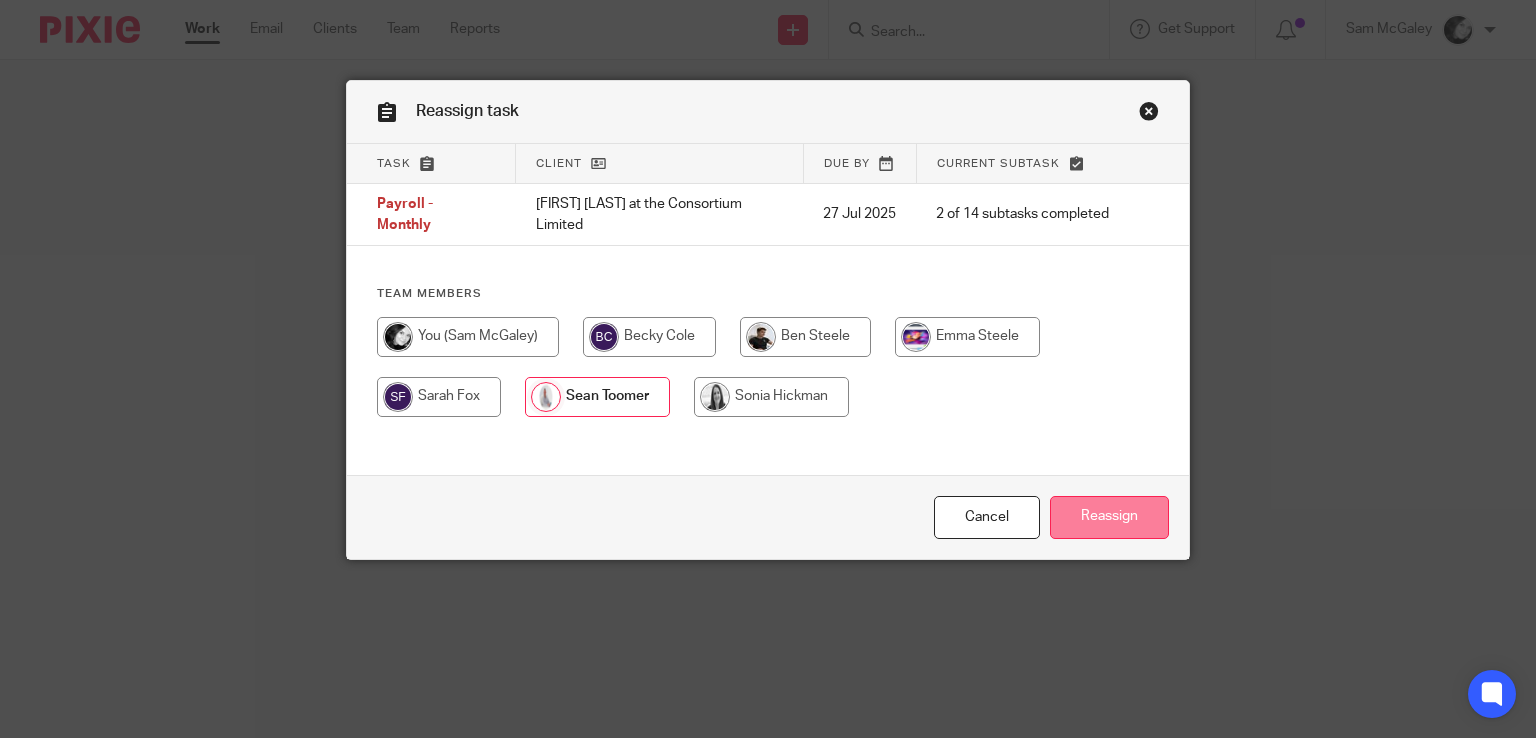 click on "Reassign" at bounding box center (1109, 517) 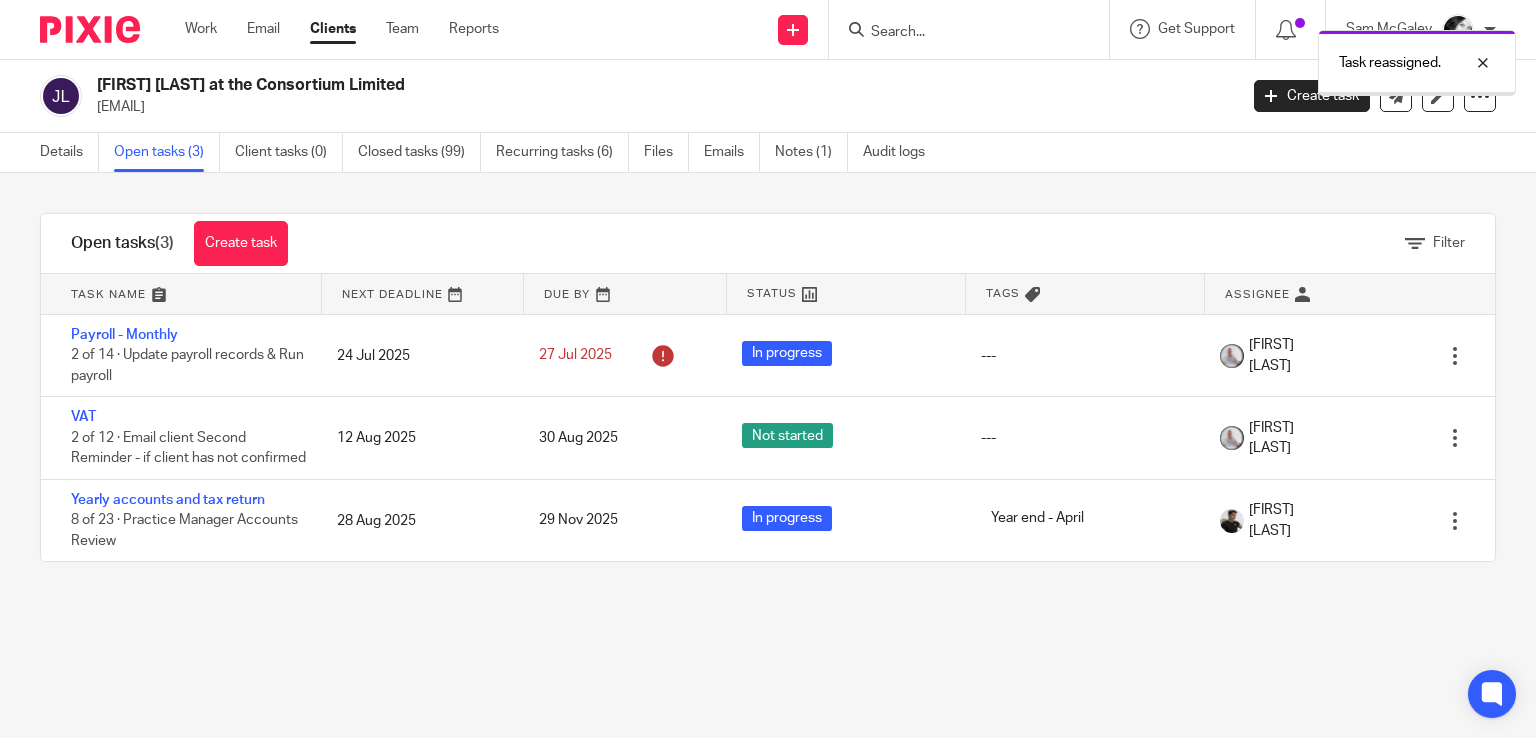 scroll, scrollTop: 0, scrollLeft: 0, axis: both 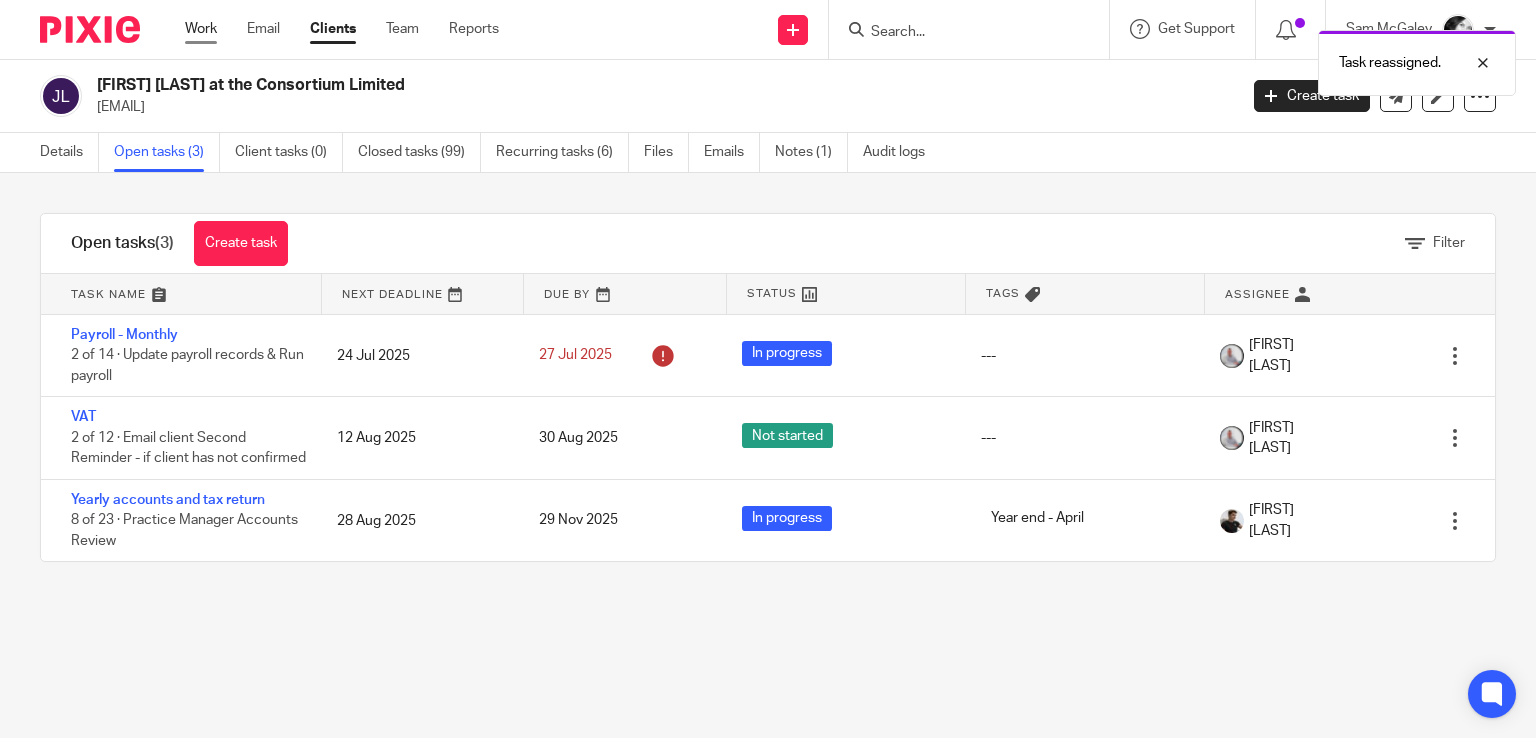 click on "Work" at bounding box center [201, 29] 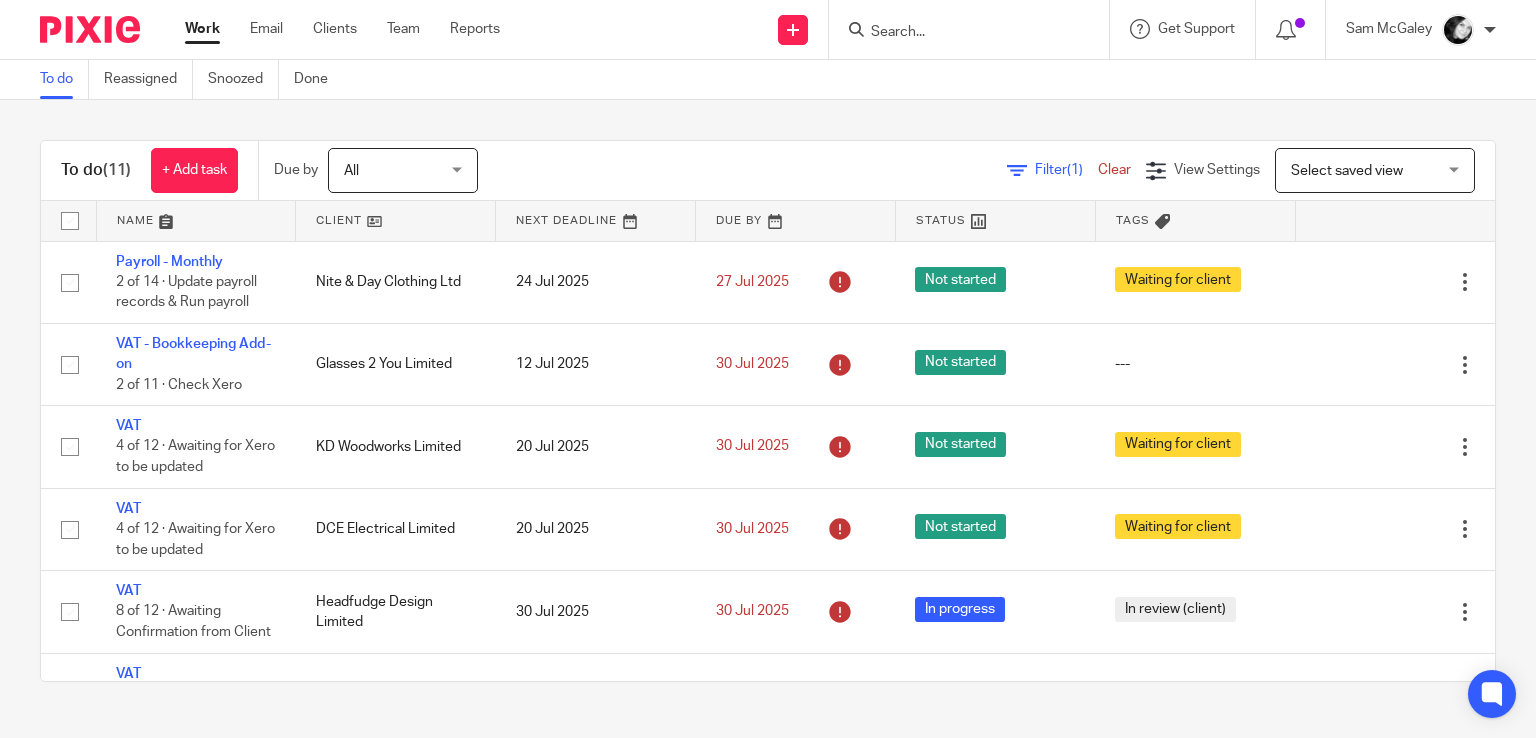 scroll, scrollTop: 0, scrollLeft: 0, axis: both 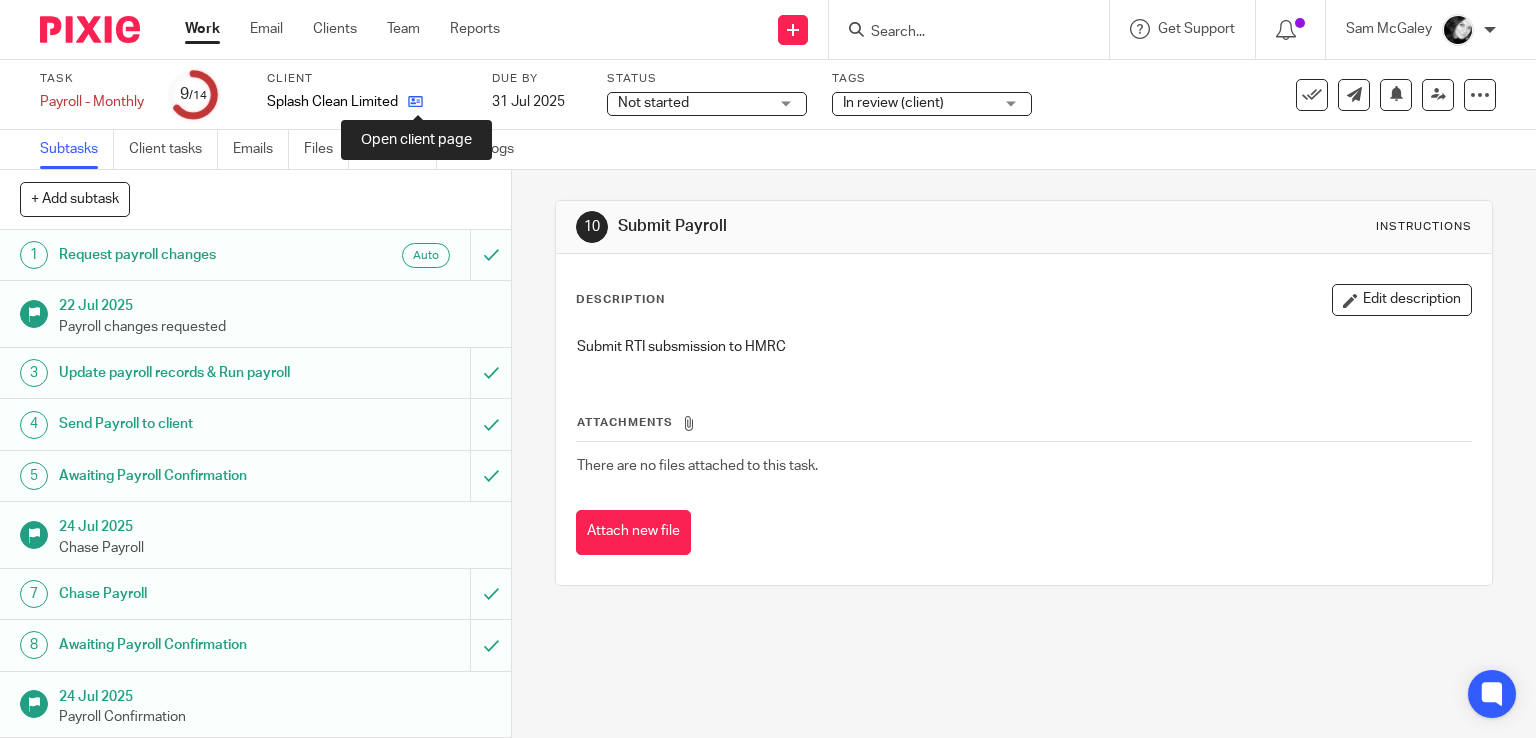 click at bounding box center (415, 101) 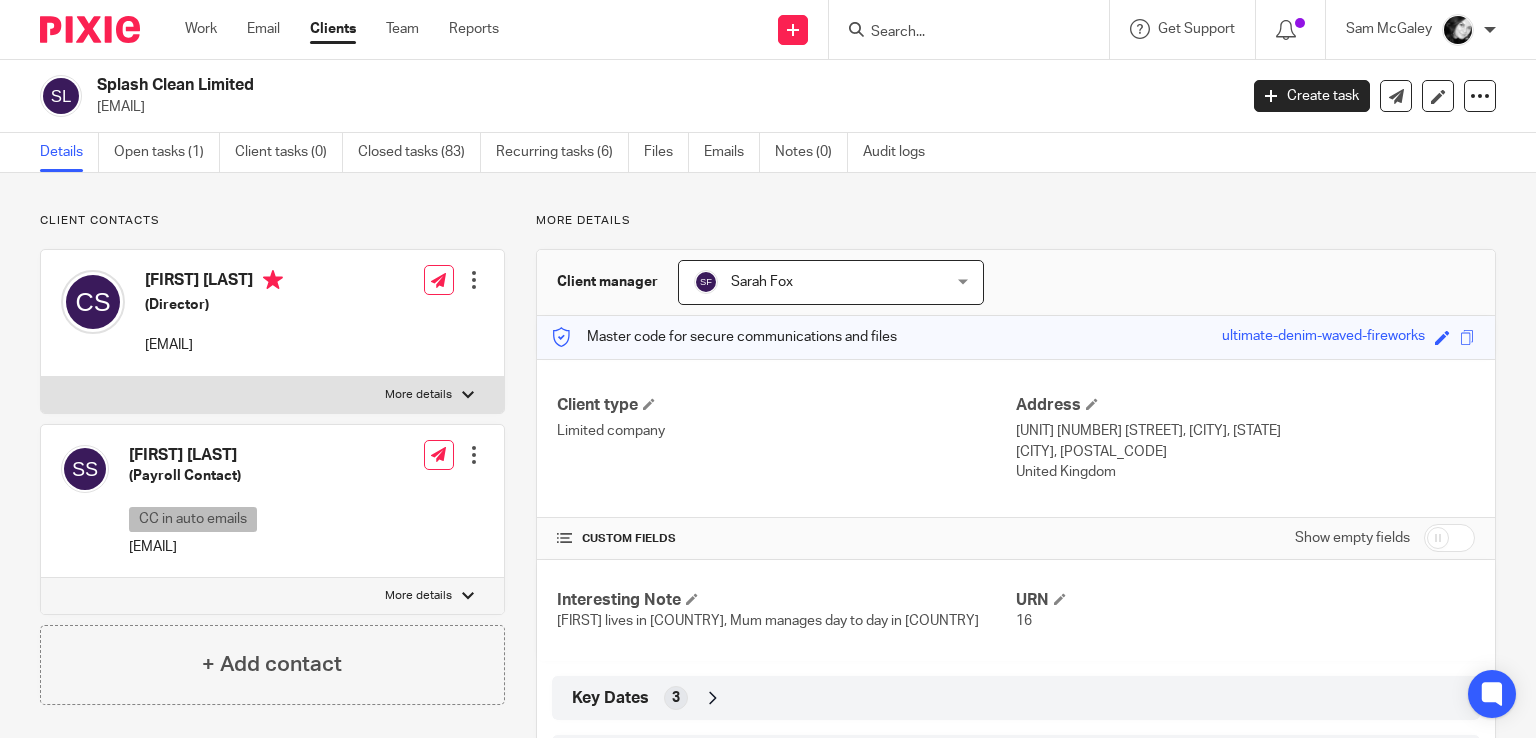 scroll, scrollTop: 0, scrollLeft: 0, axis: both 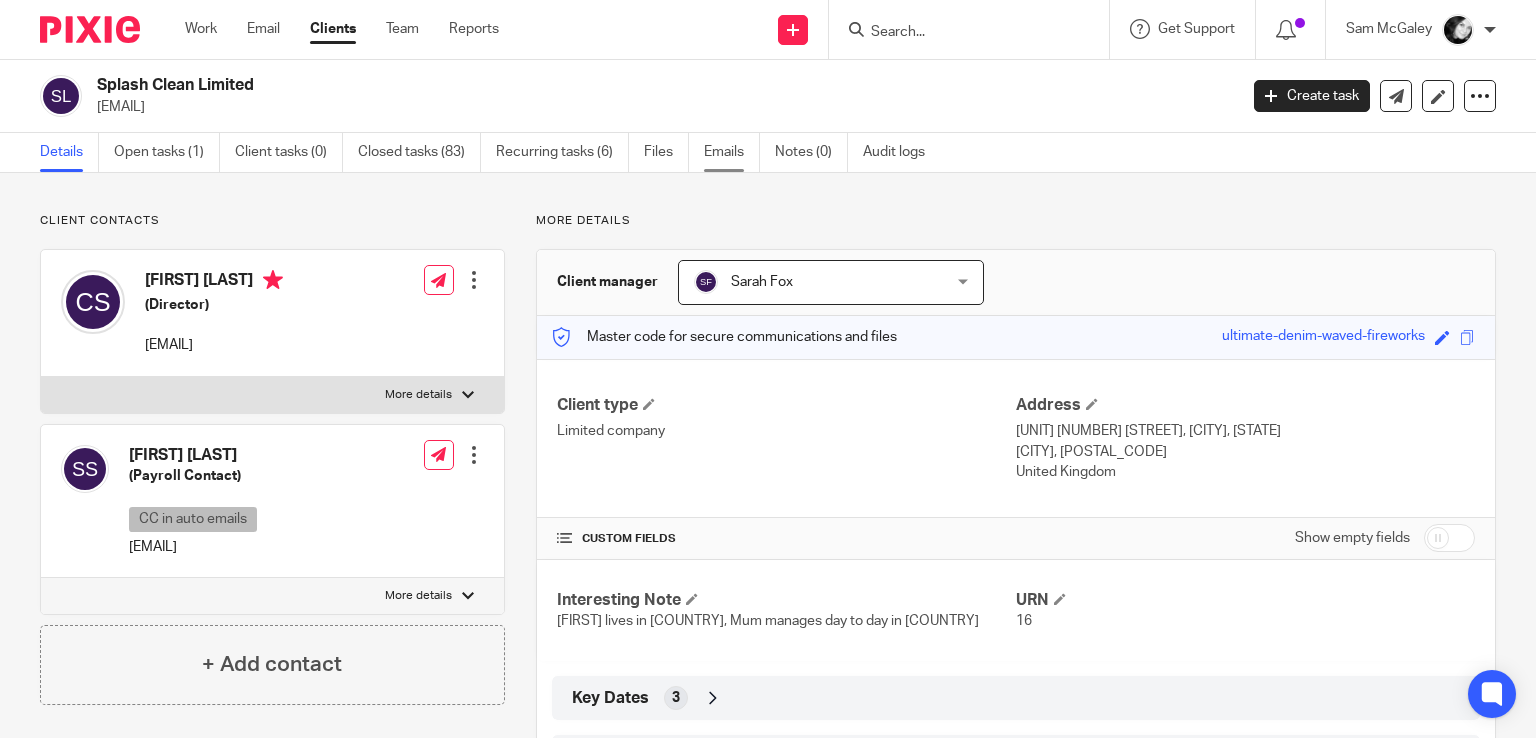 click on "Emails" at bounding box center [732, 152] 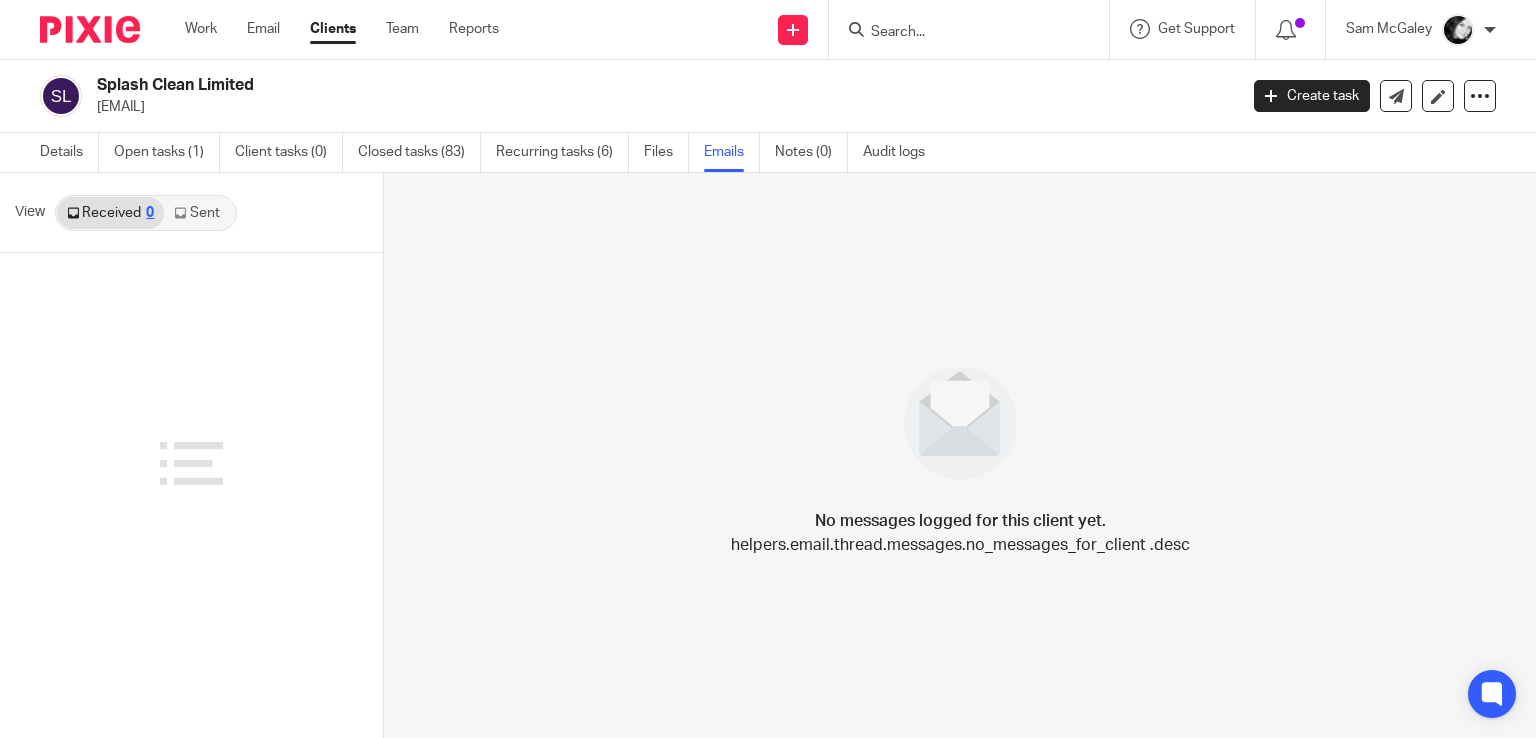 scroll, scrollTop: 0, scrollLeft: 0, axis: both 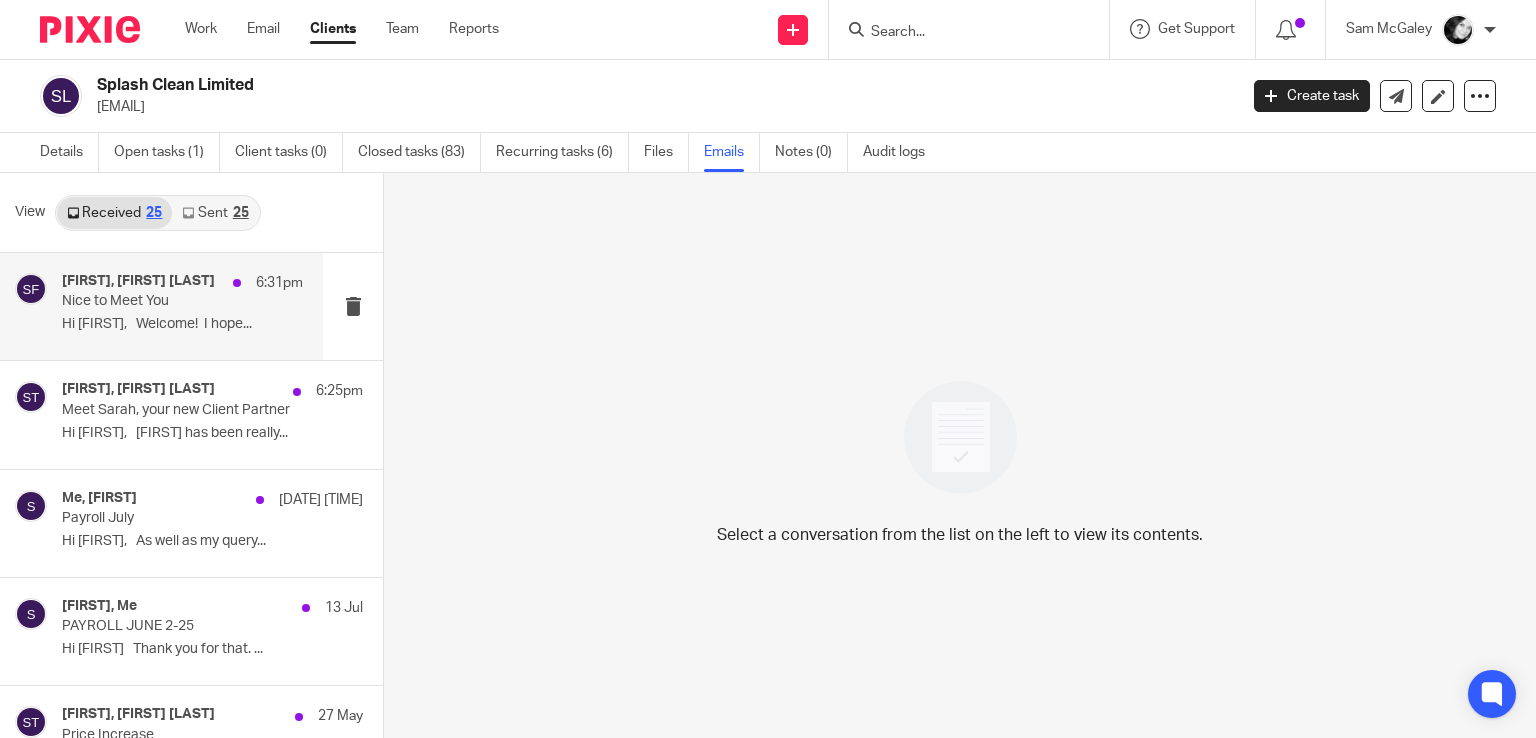click on "[FIRST], [FIRST] [LAST]
[TIME]" at bounding box center [182, 283] 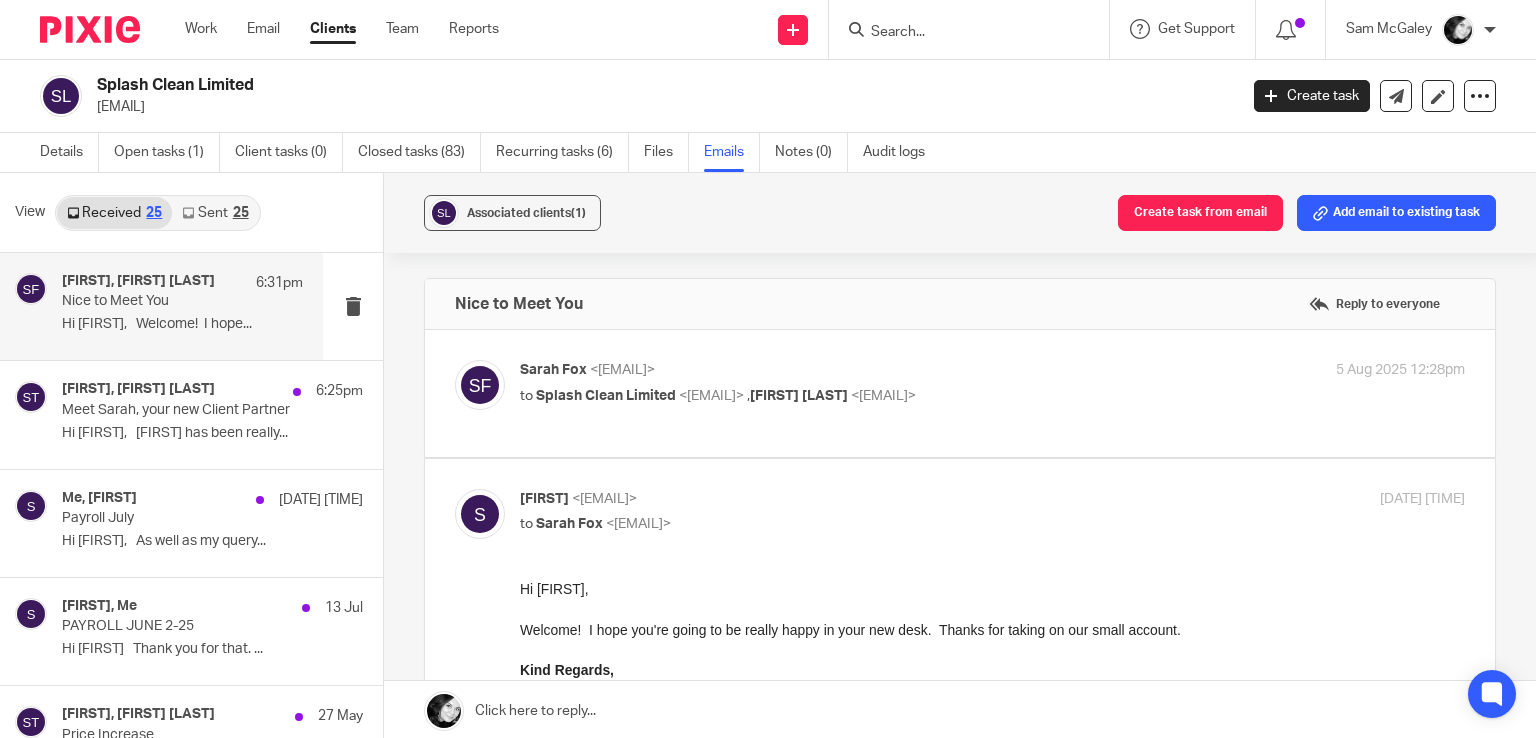scroll, scrollTop: 0, scrollLeft: 0, axis: both 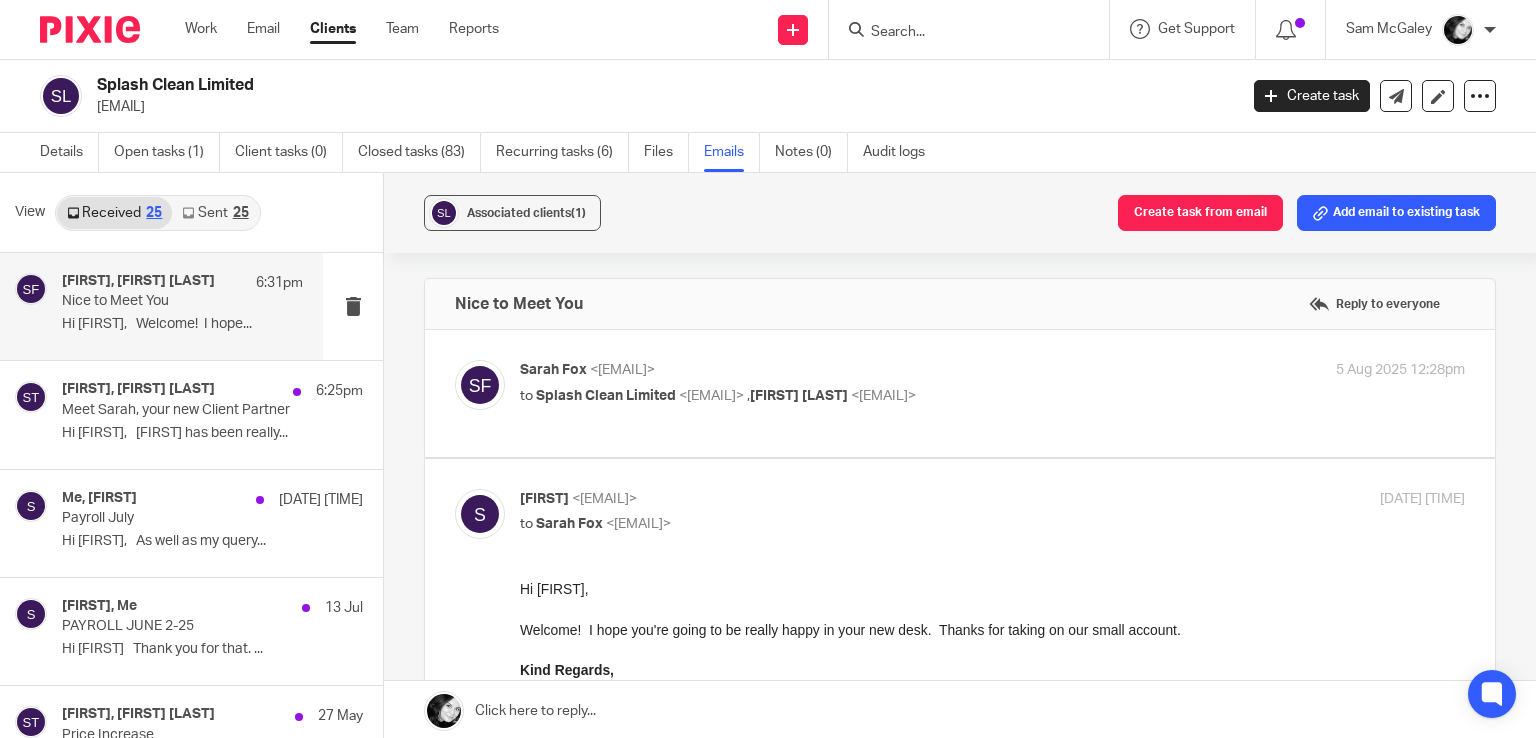 click on "to
Splash Clean Limited
<[EMAIL]>   ,
[FIRST] [LAST]
<[EMAIL]>" at bounding box center (835, 396) 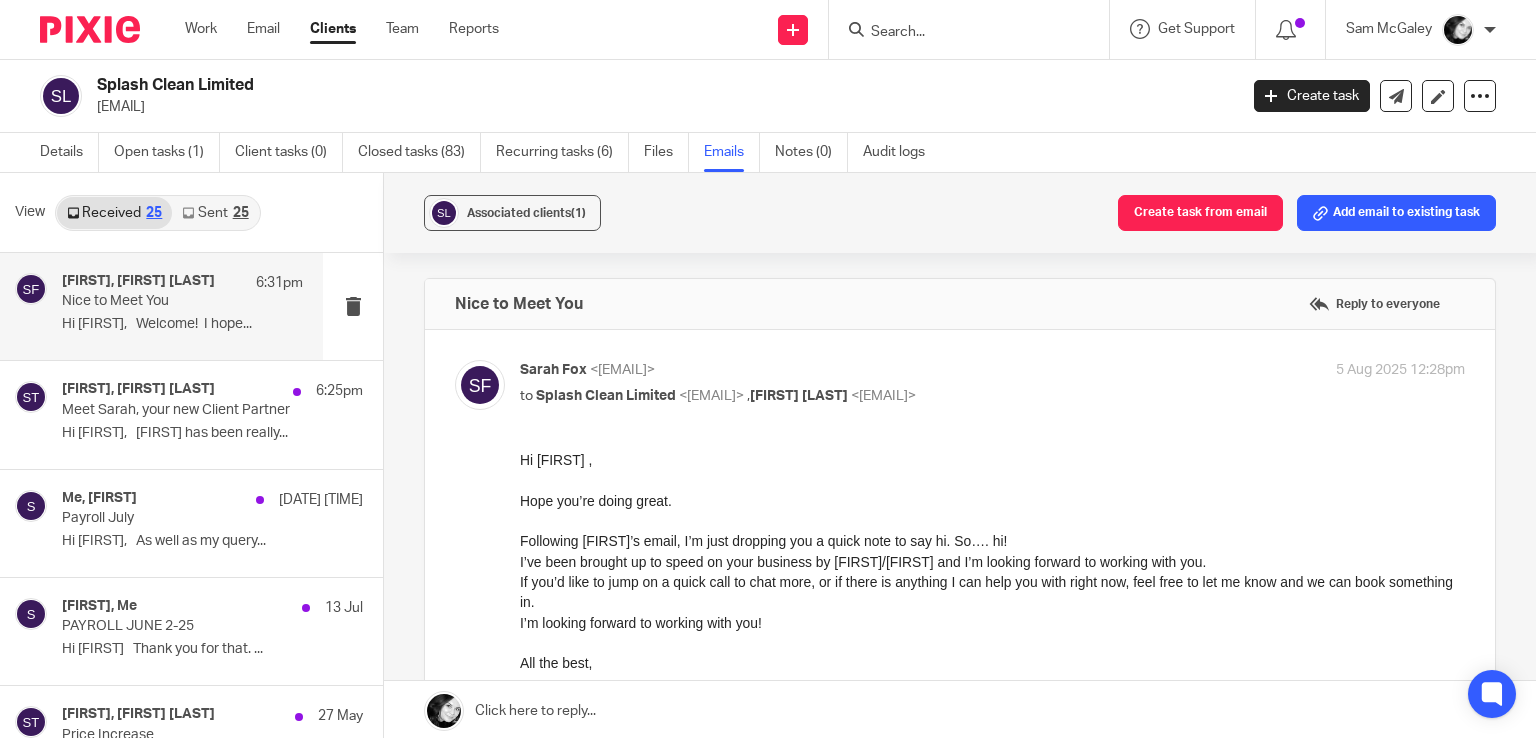 scroll, scrollTop: 0, scrollLeft: 0, axis: both 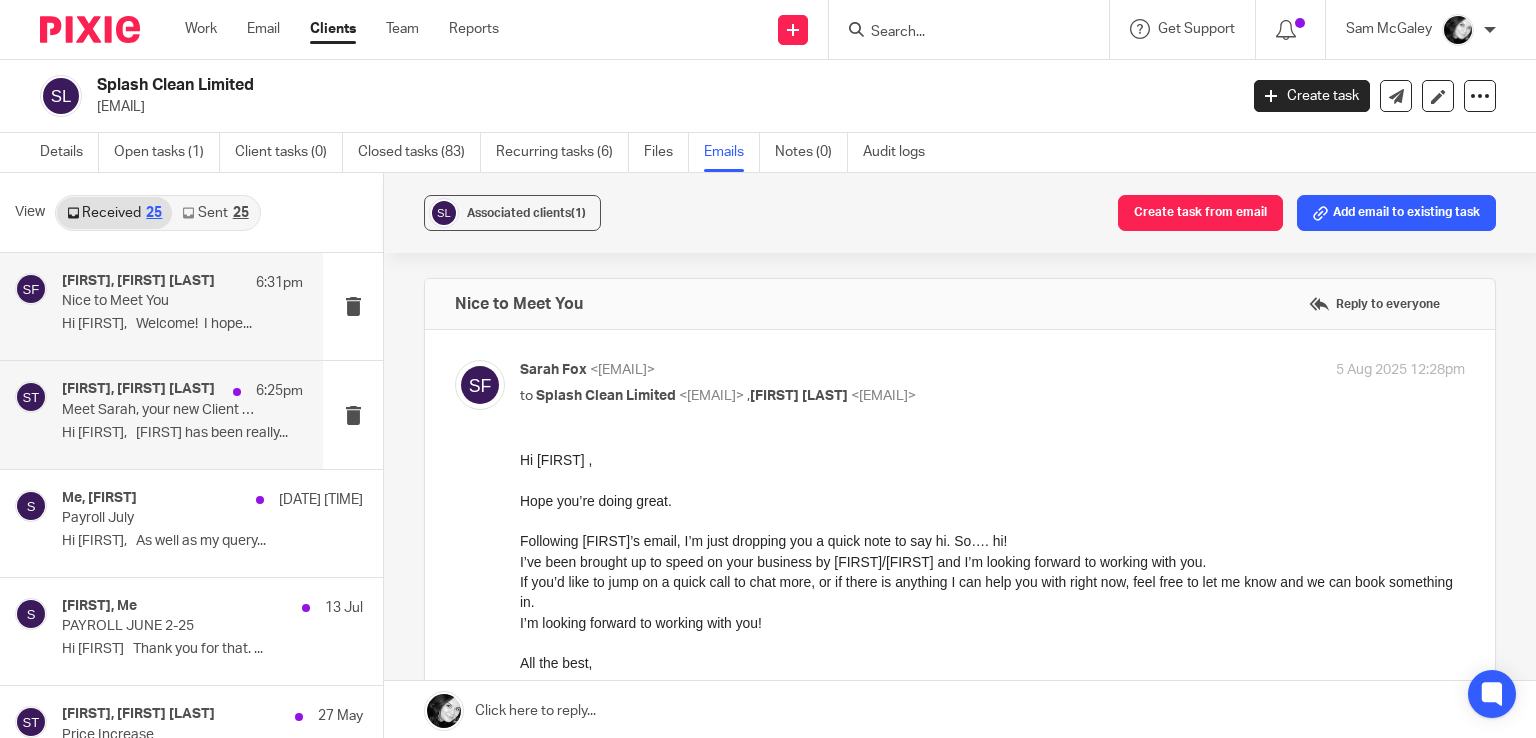 click on "shelley, Sean Toomer
6:25pm   Meet Sarah, your new Client Partner   Hi Sean,           Sam has been really..." at bounding box center (161, 414) 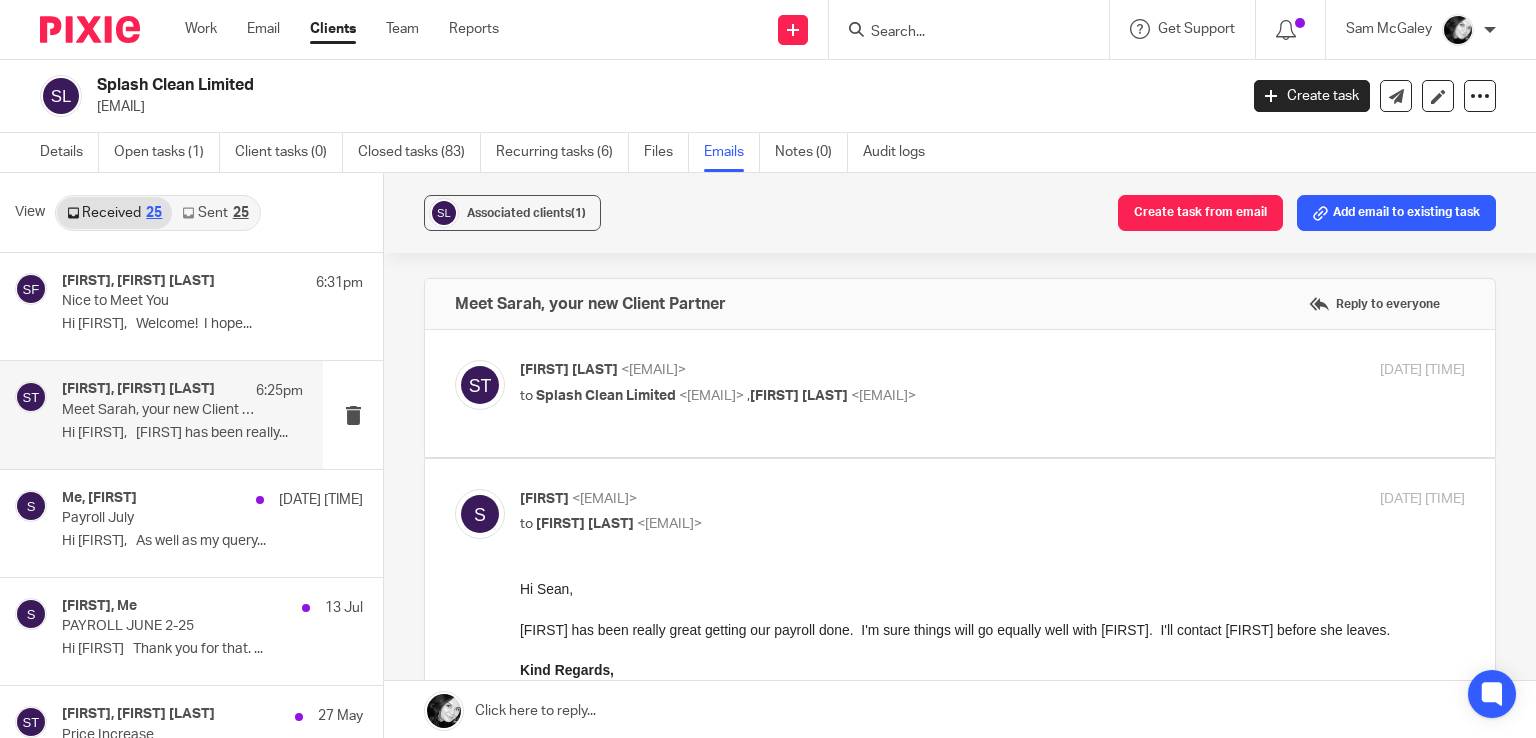 scroll, scrollTop: 0, scrollLeft: 0, axis: both 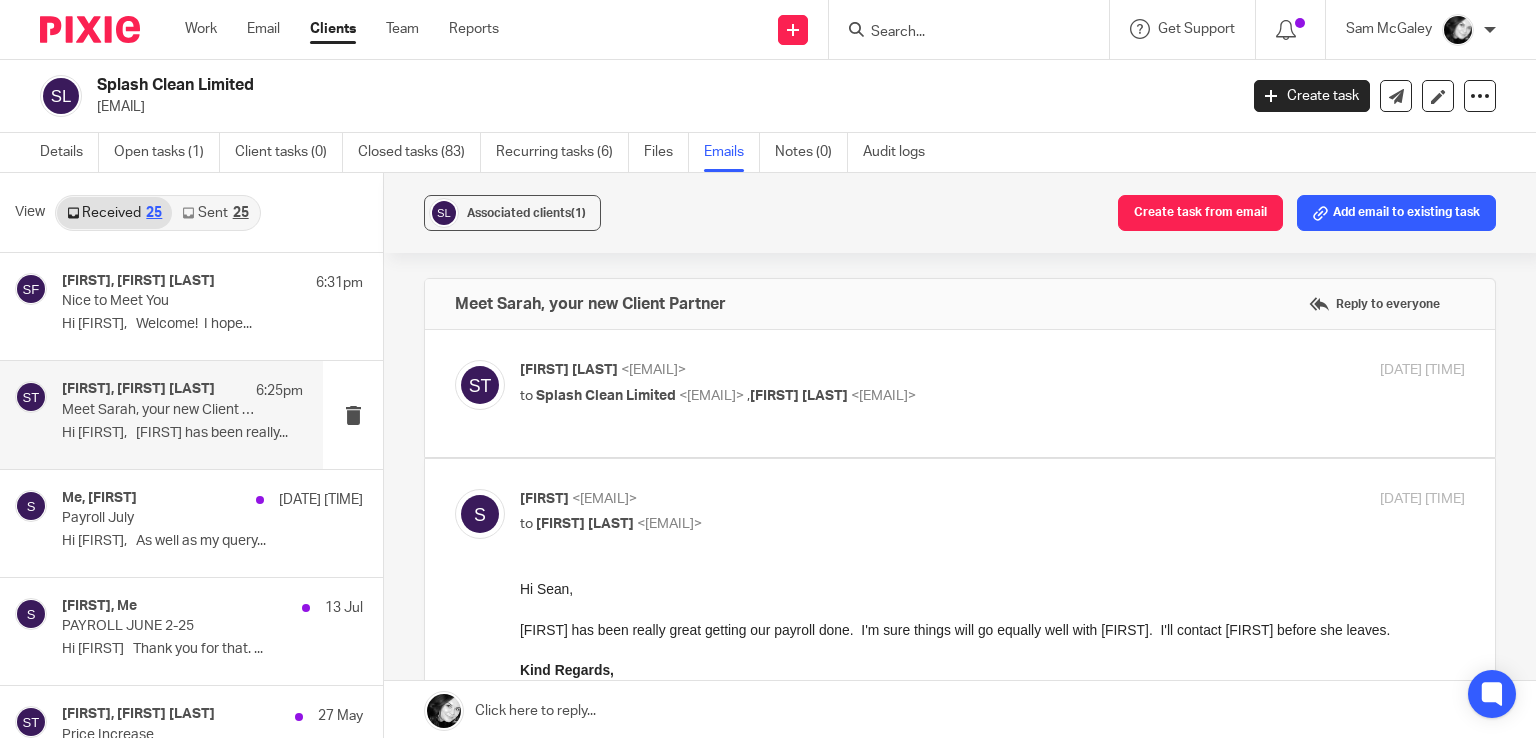 click on "Sean Toomer
<sean@wearediverso.com>   to
Splash Clean Limited
<colleen@splashclean.co.uk>   ,
Shelley Skinner
<shelley@splashclean.co.uk>       4 Aug 2025 2:21pm" at bounding box center [992, 385] 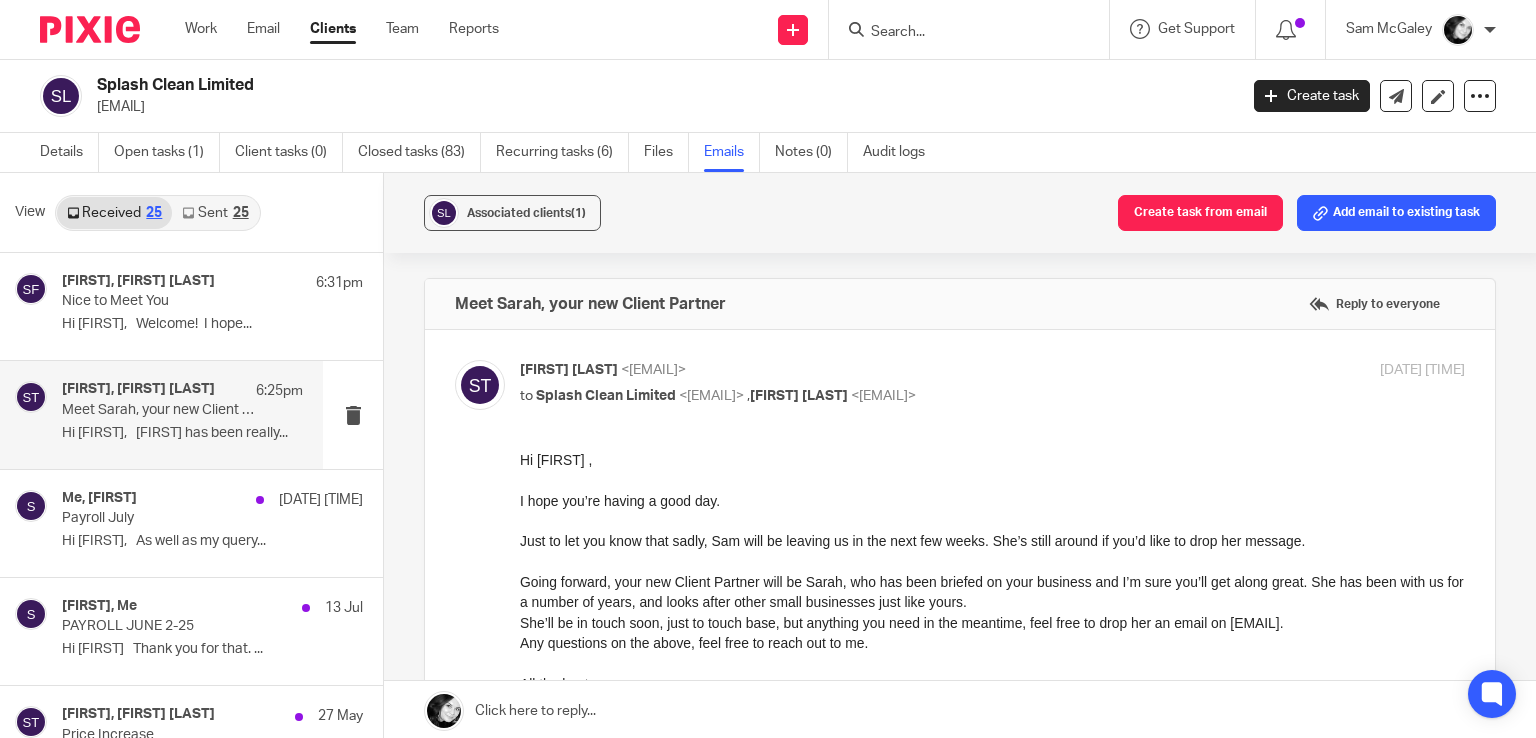 scroll, scrollTop: 0, scrollLeft: 0, axis: both 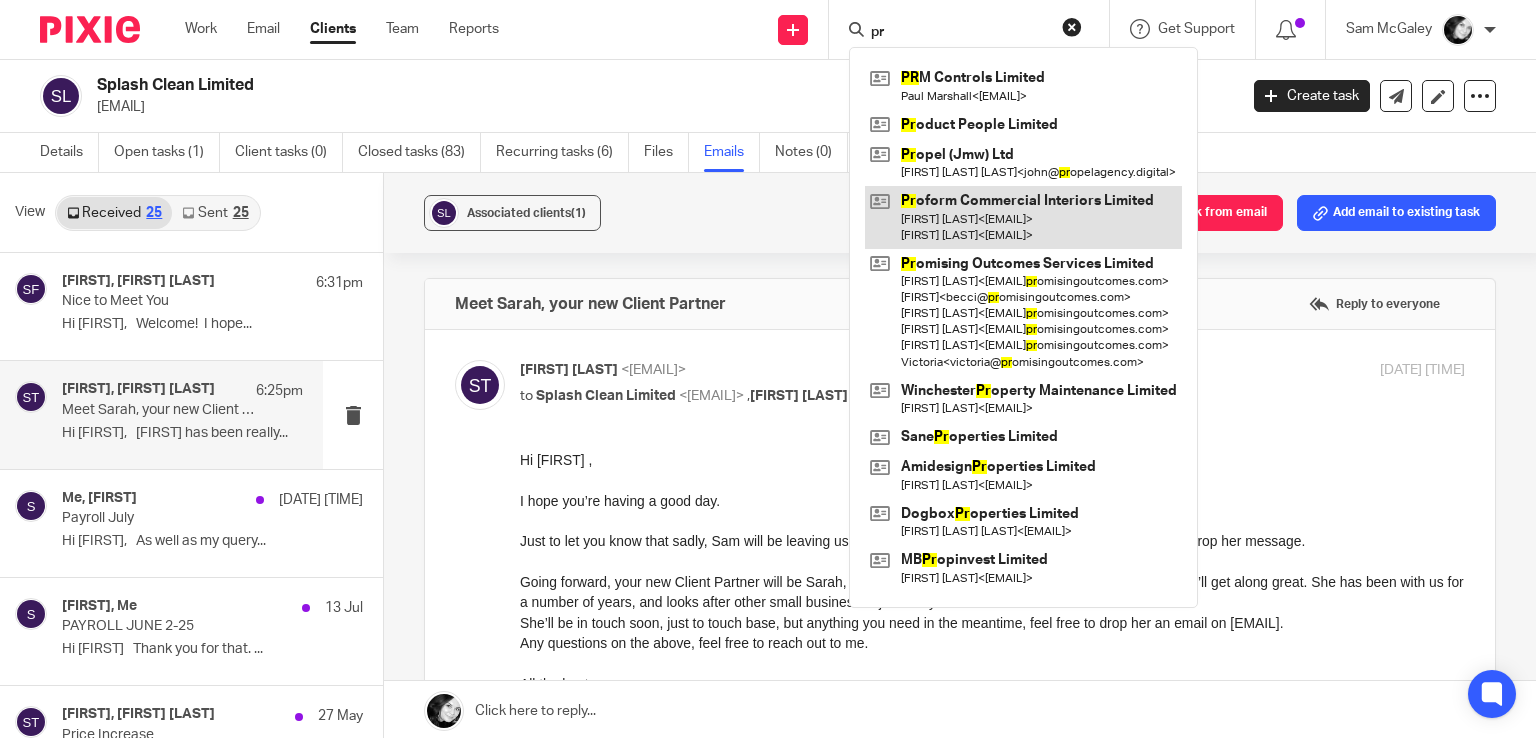 type on "pr" 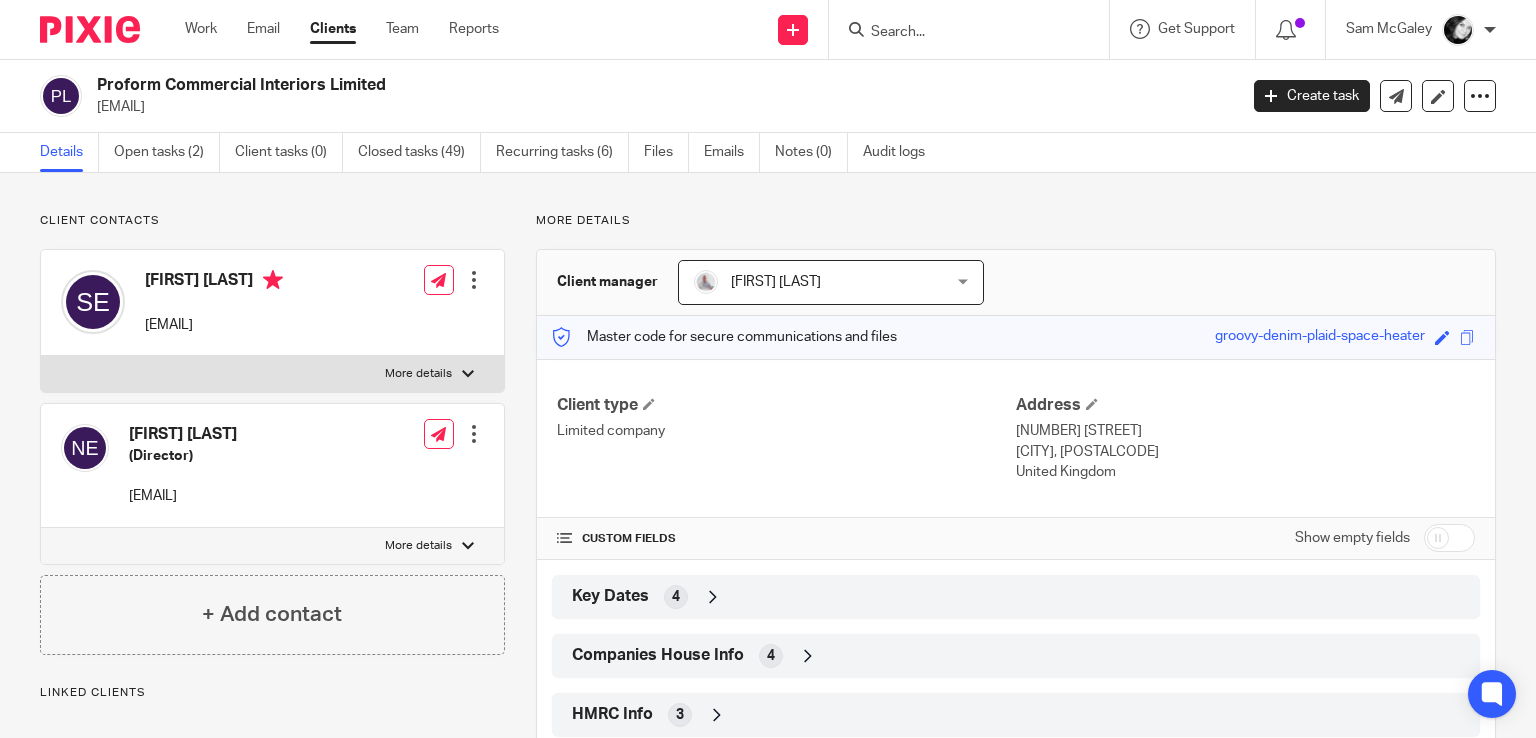 scroll, scrollTop: 0, scrollLeft: 0, axis: both 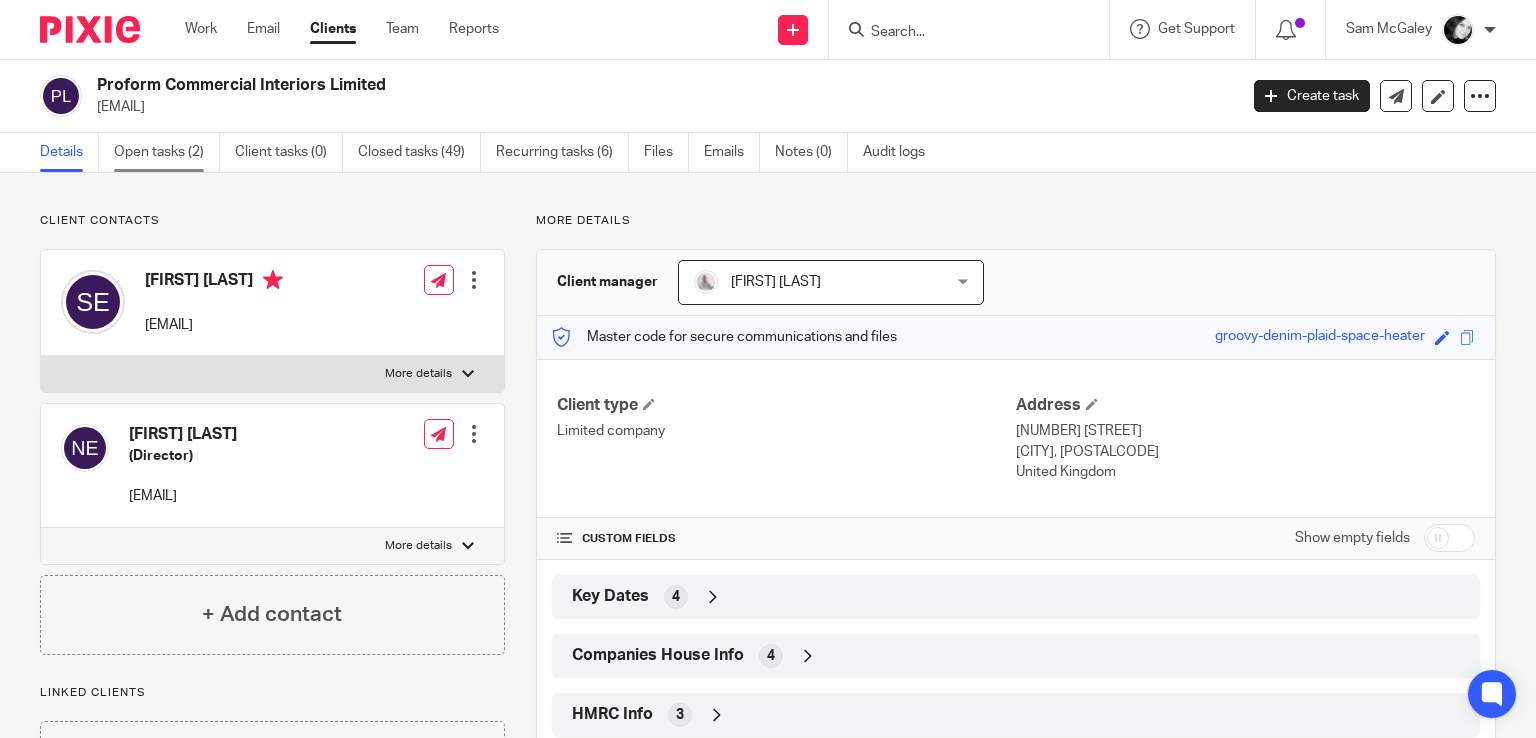 click on "Open tasks (2)" at bounding box center (167, 152) 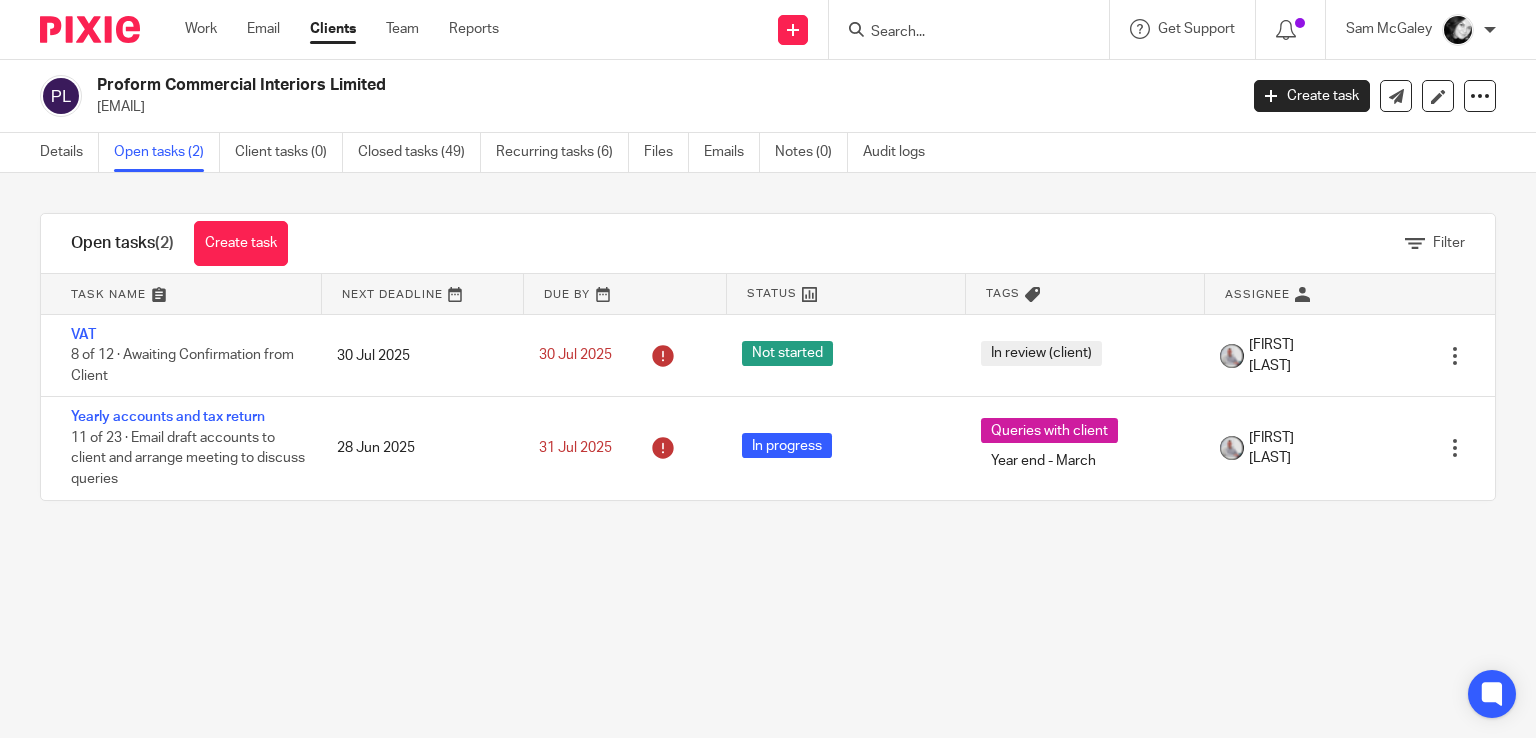 scroll, scrollTop: 0, scrollLeft: 0, axis: both 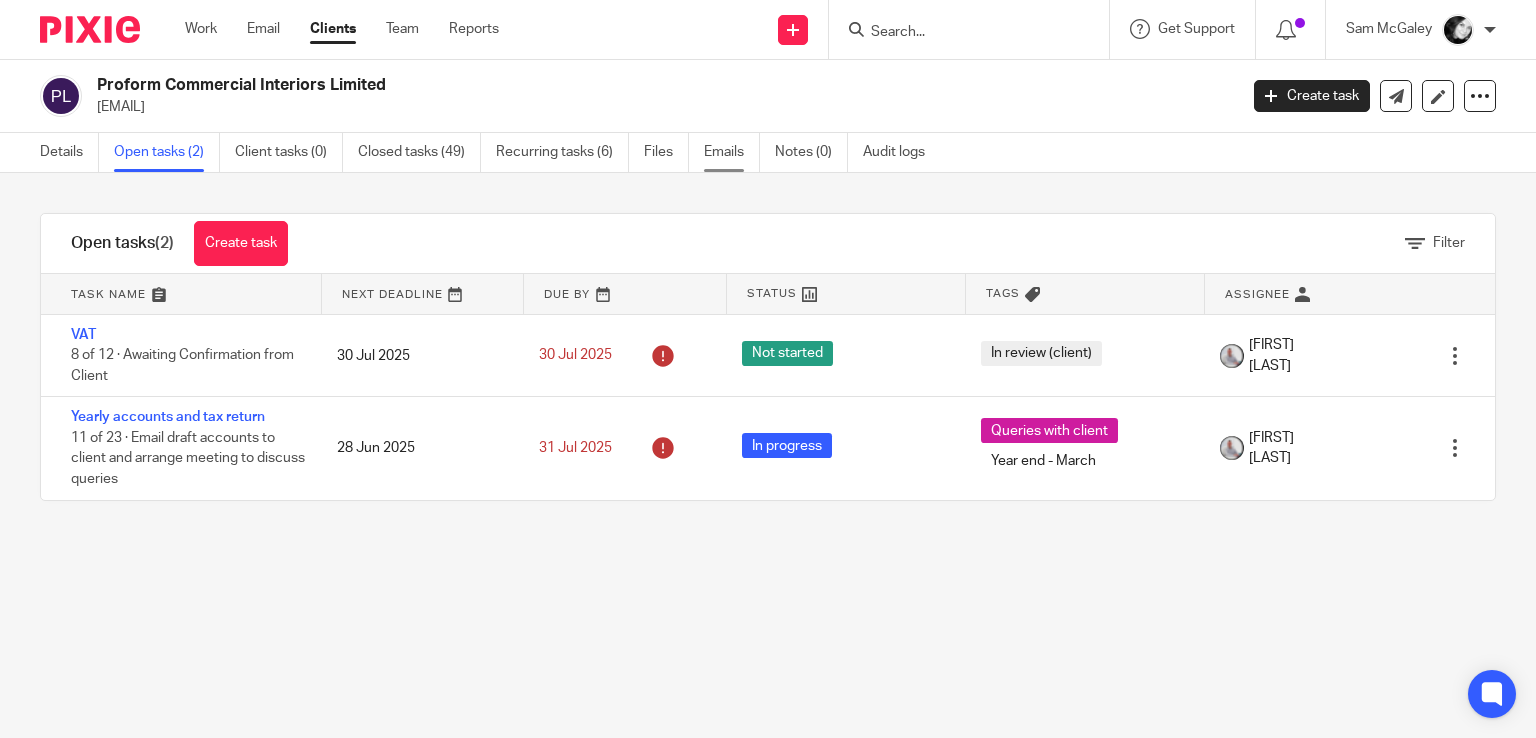 click on "Emails" at bounding box center [732, 152] 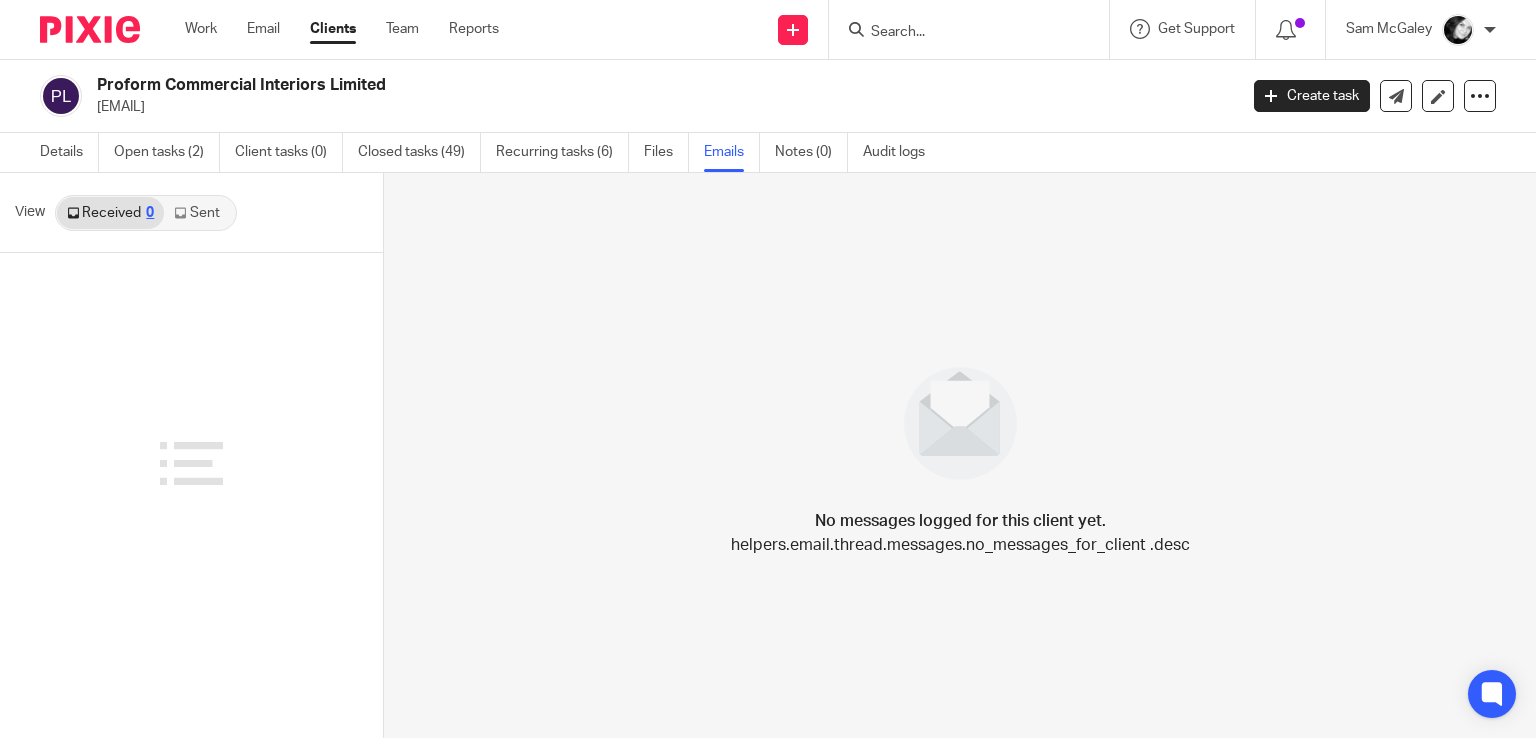 scroll, scrollTop: 0, scrollLeft: 0, axis: both 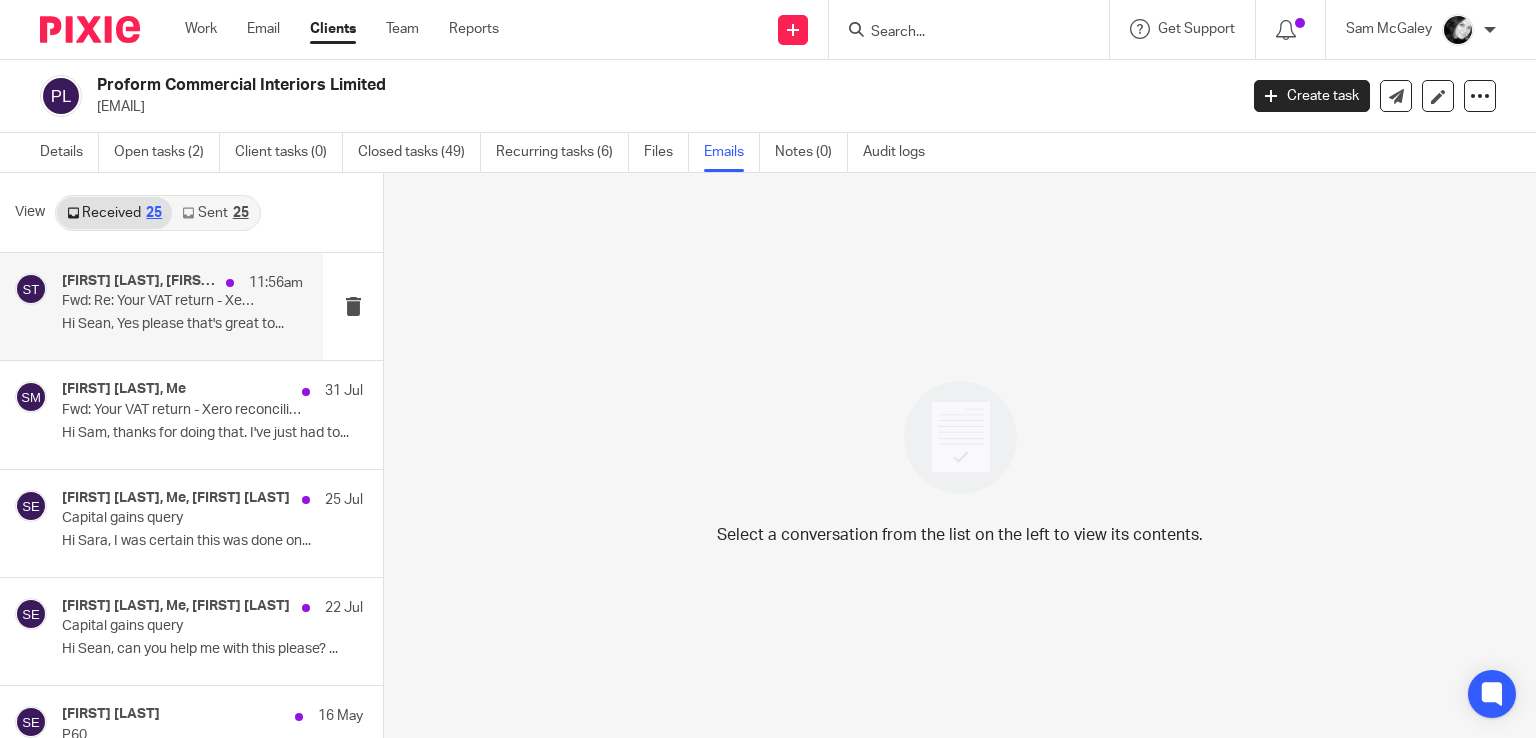click on "Sara Enright, Sean Toomer
11:56am   Fwd: Re: Your VAT return - Xero reconciliation   Hi Sean,          Yes please that's great to..." at bounding box center [182, 306] 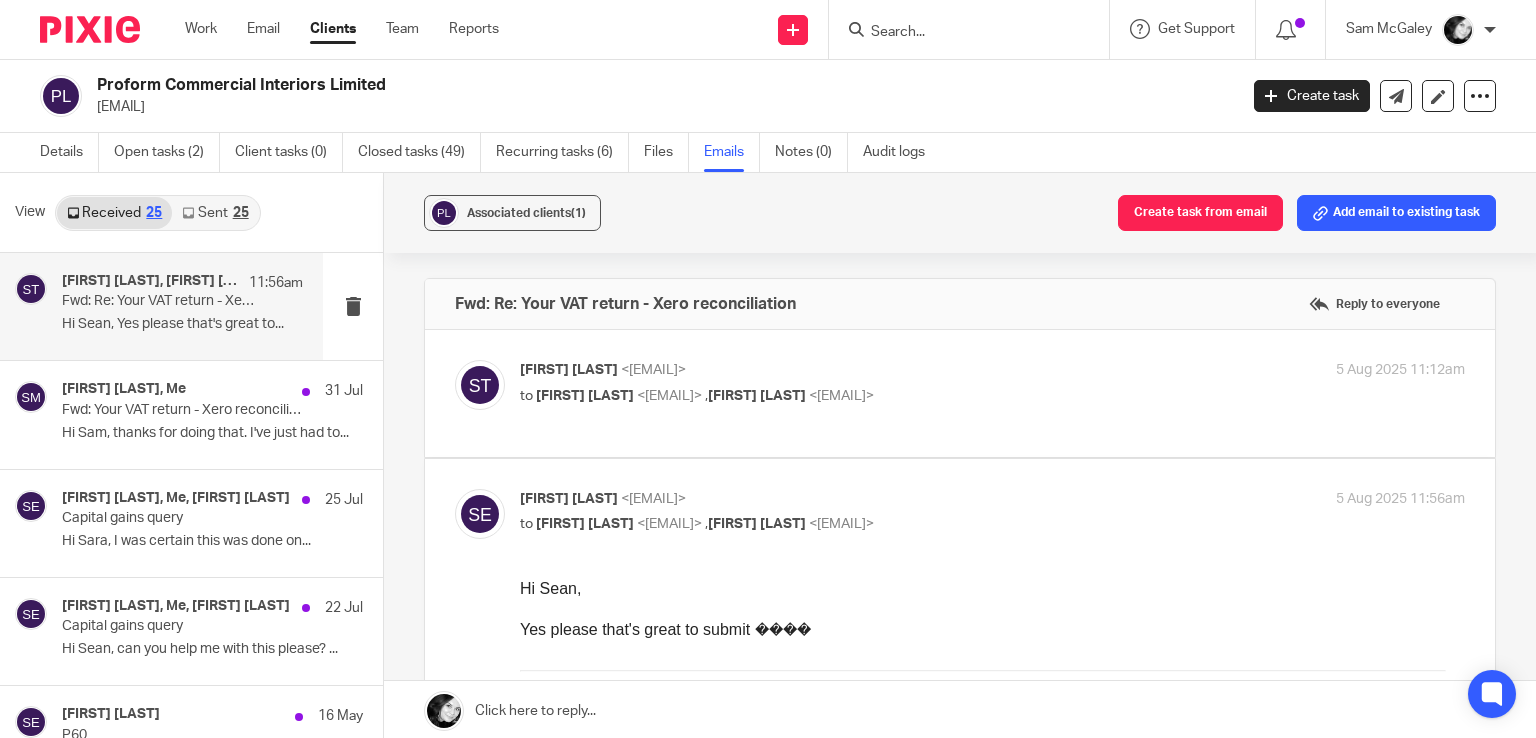 scroll, scrollTop: 0, scrollLeft: 0, axis: both 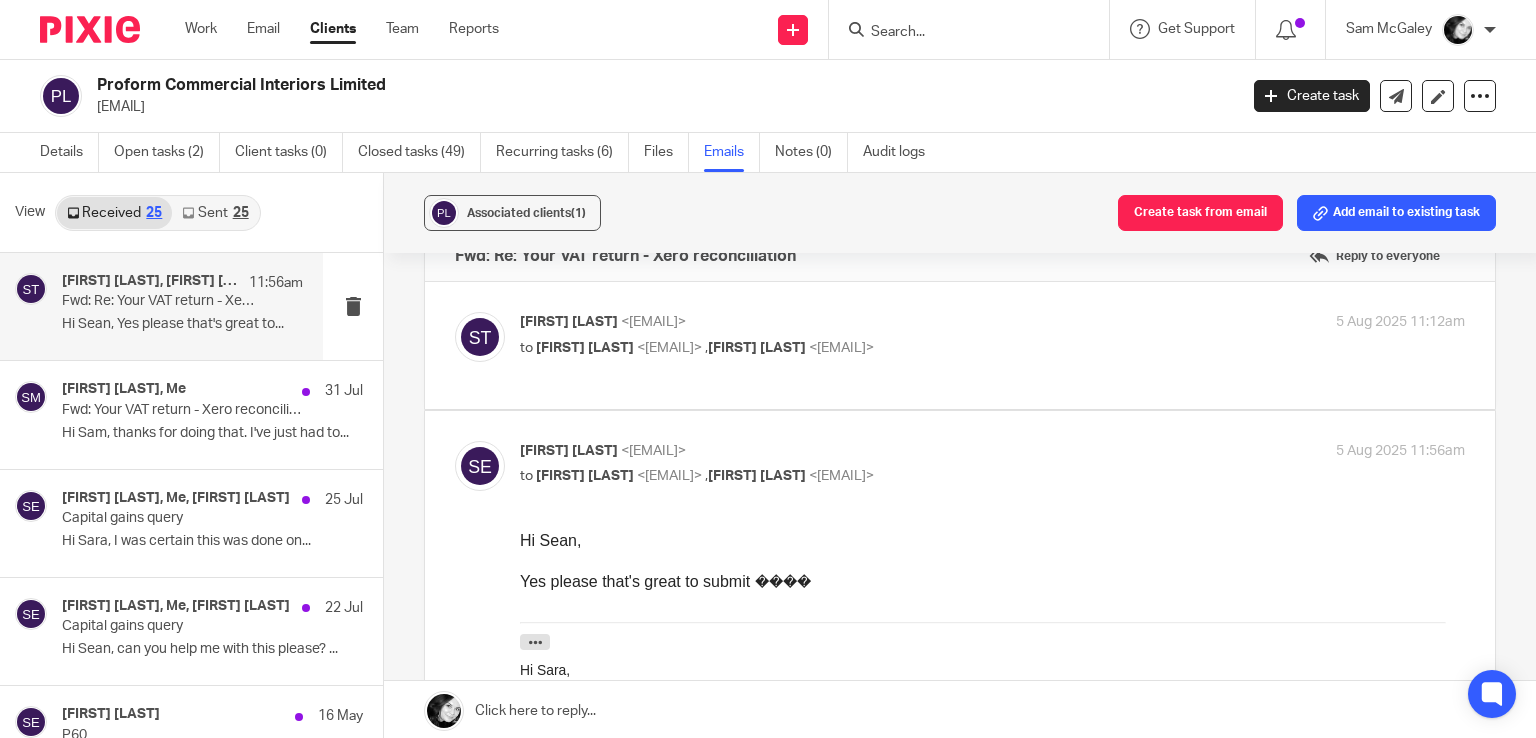 click on "to
Nigel Enright
<nigelenright@hotmail.com>   ,
Sara Enright
<saraenright@live.com>" at bounding box center (835, 348) 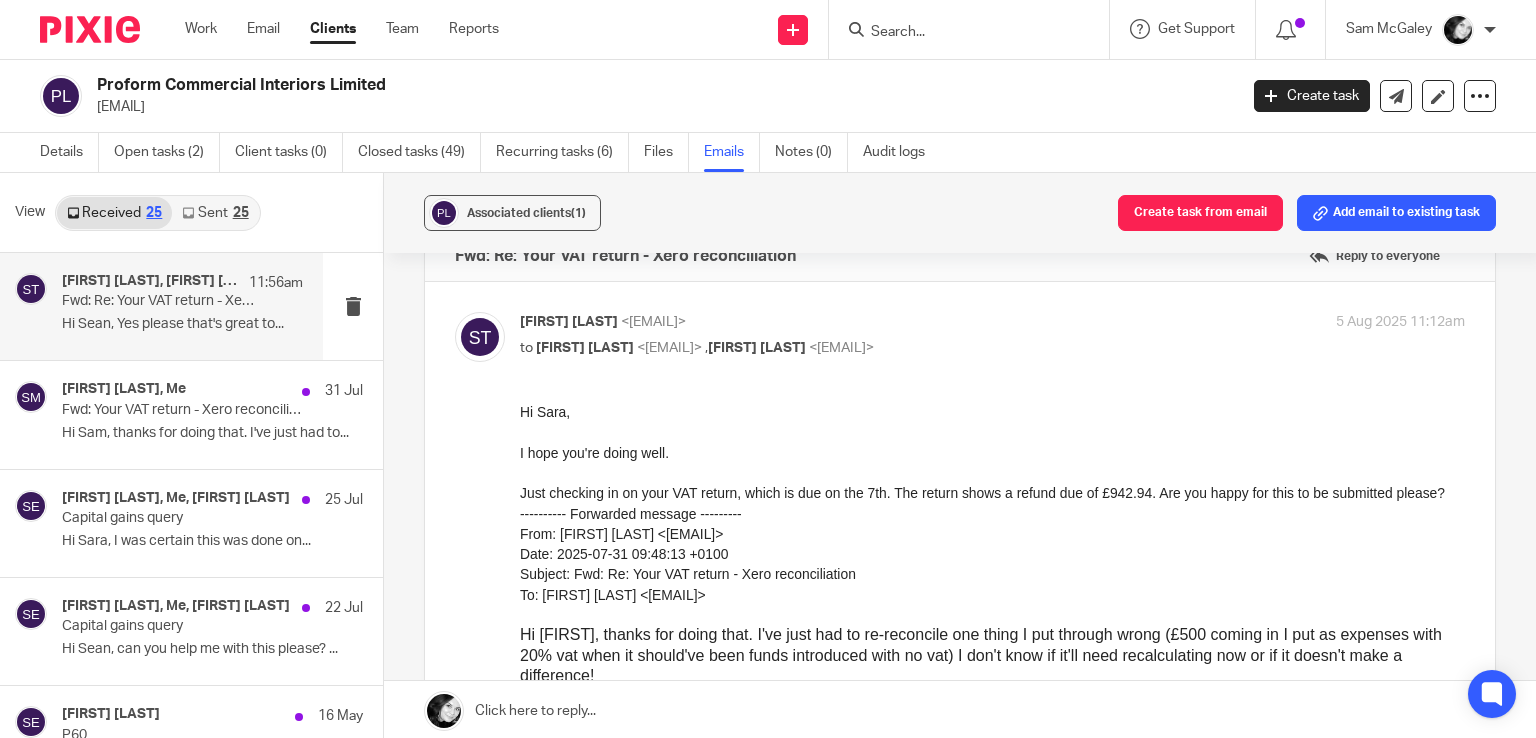 scroll, scrollTop: 0, scrollLeft: 0, axis: both 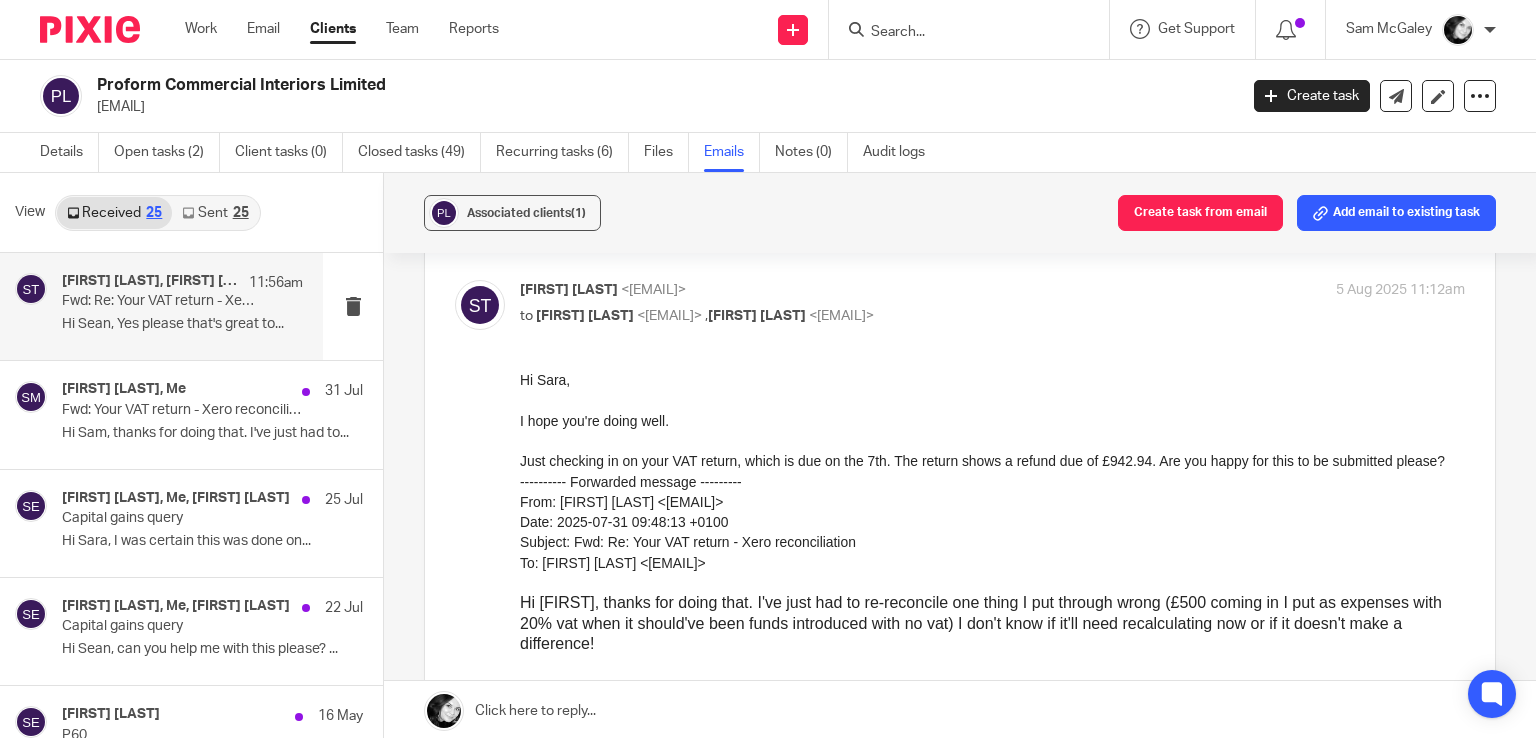 click at bounding box center [959, 33] 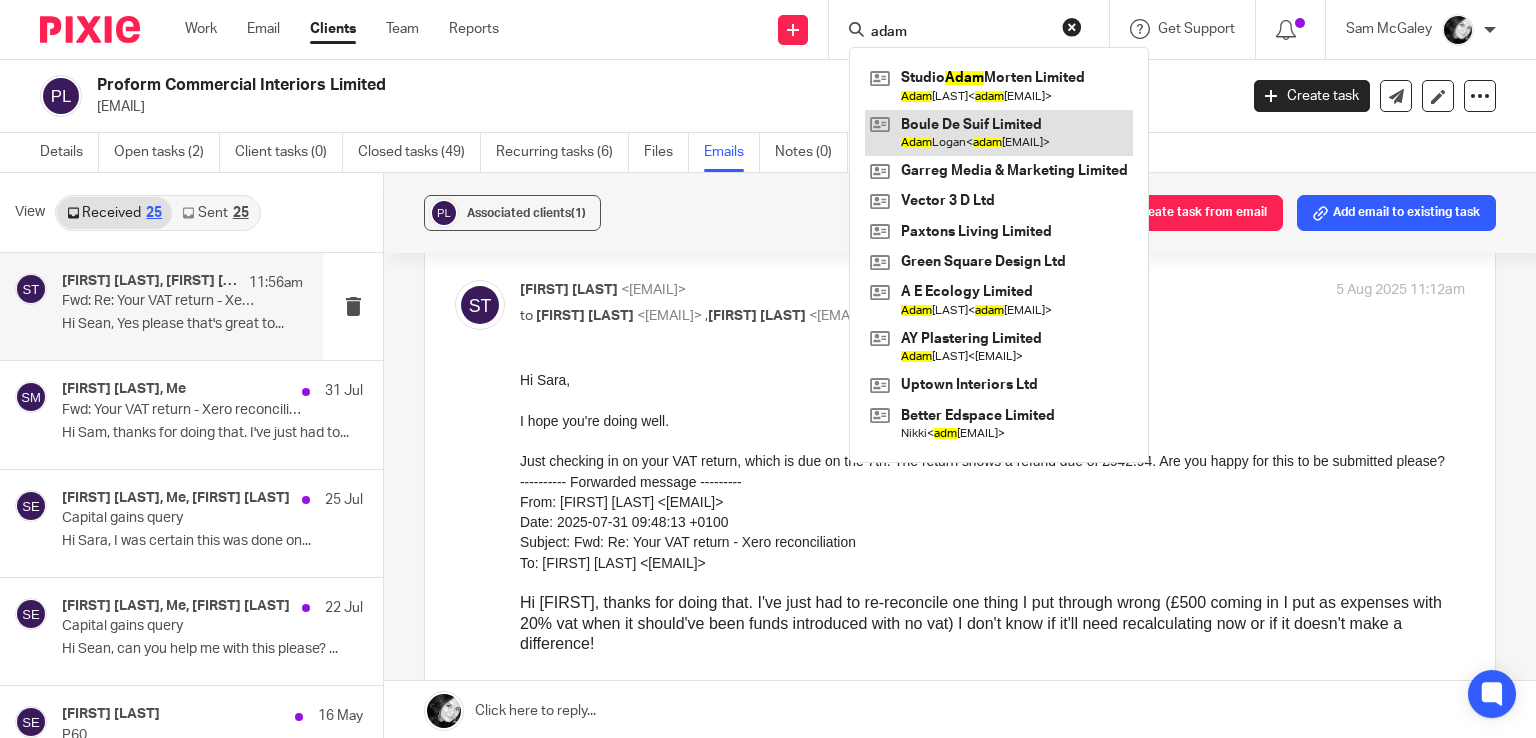 type on "adam" 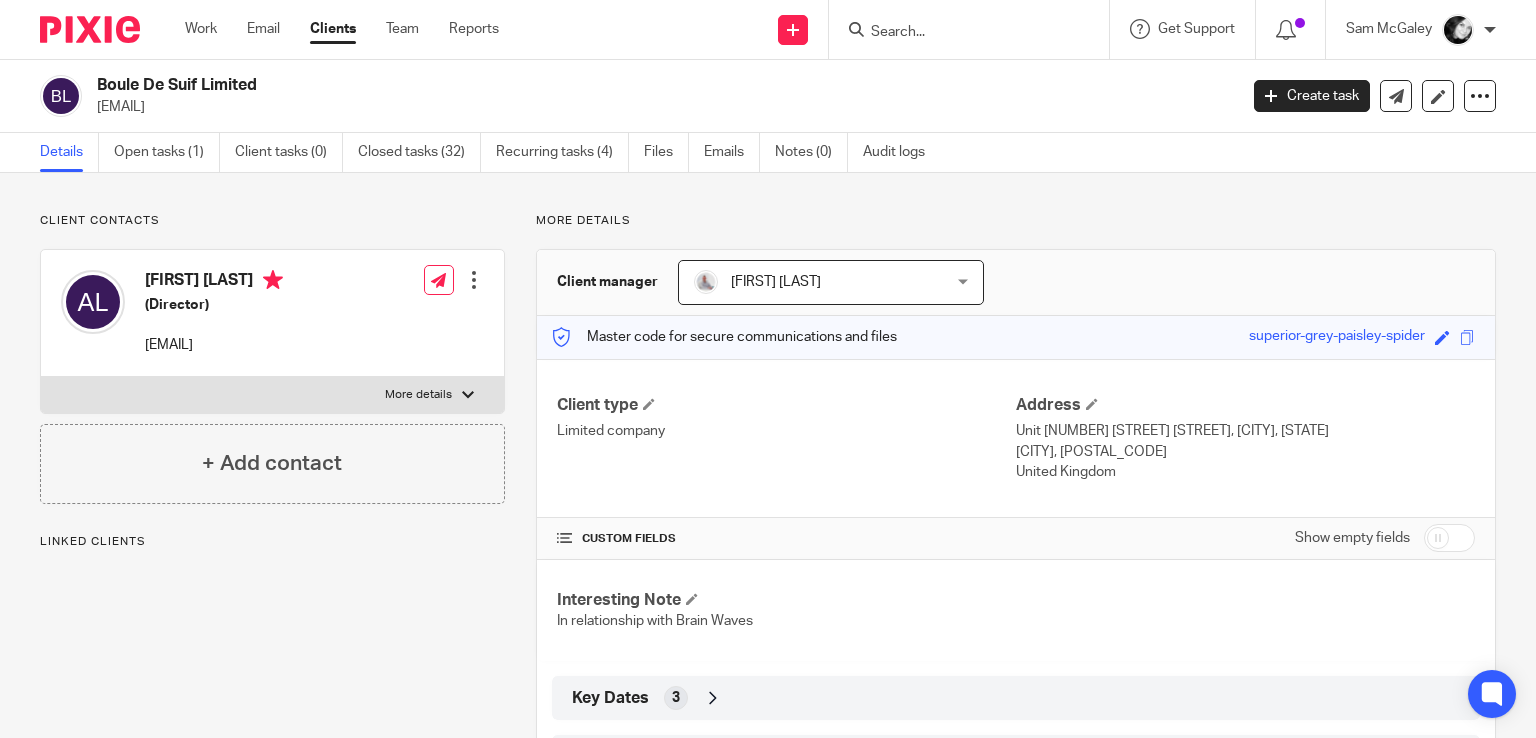 scroll, scrollTop: 0, scrollLeft: 0, axis: both 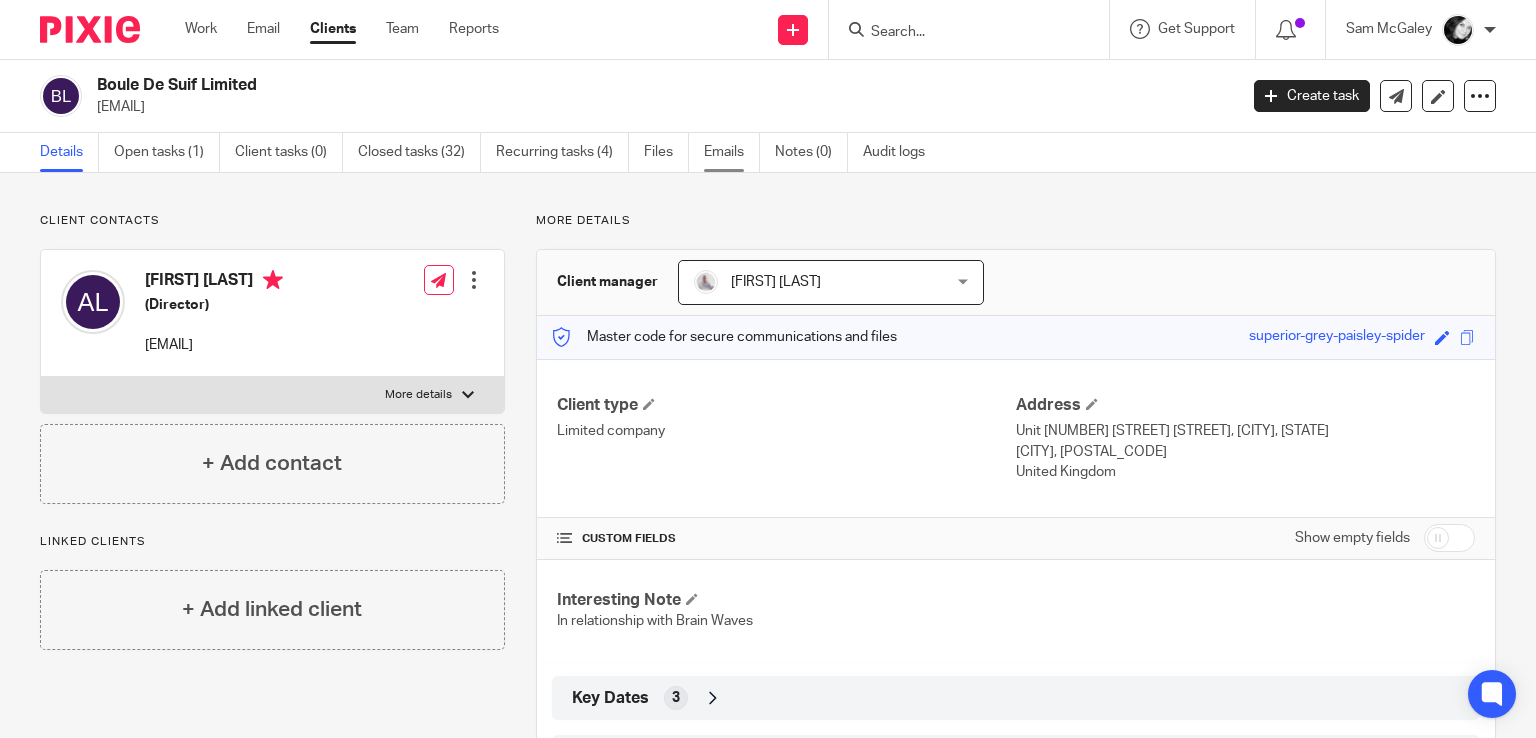 click on "Emails" at bounding box center (732, 152) 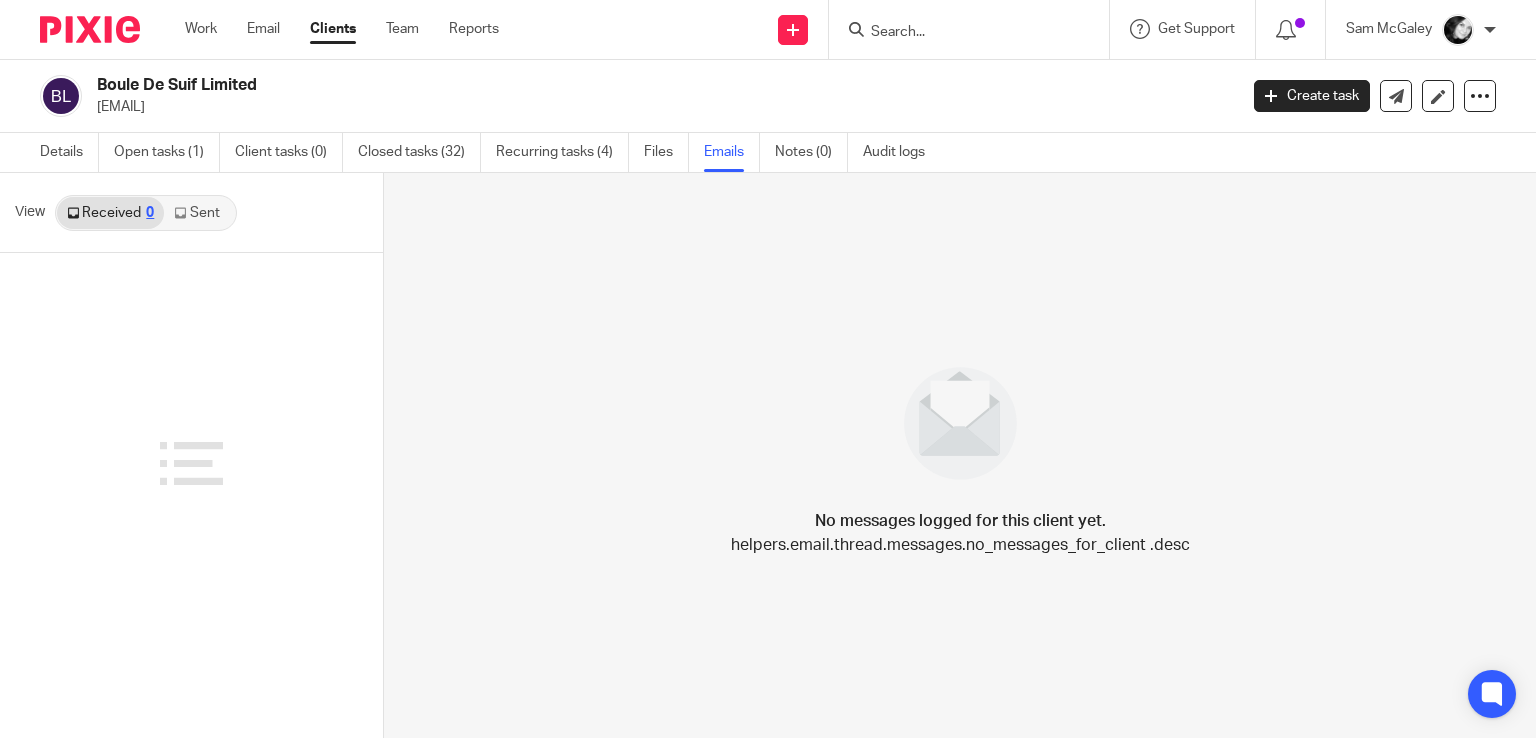 scroll, scrollTop: 0, scrollLeft: 0, axis: both 